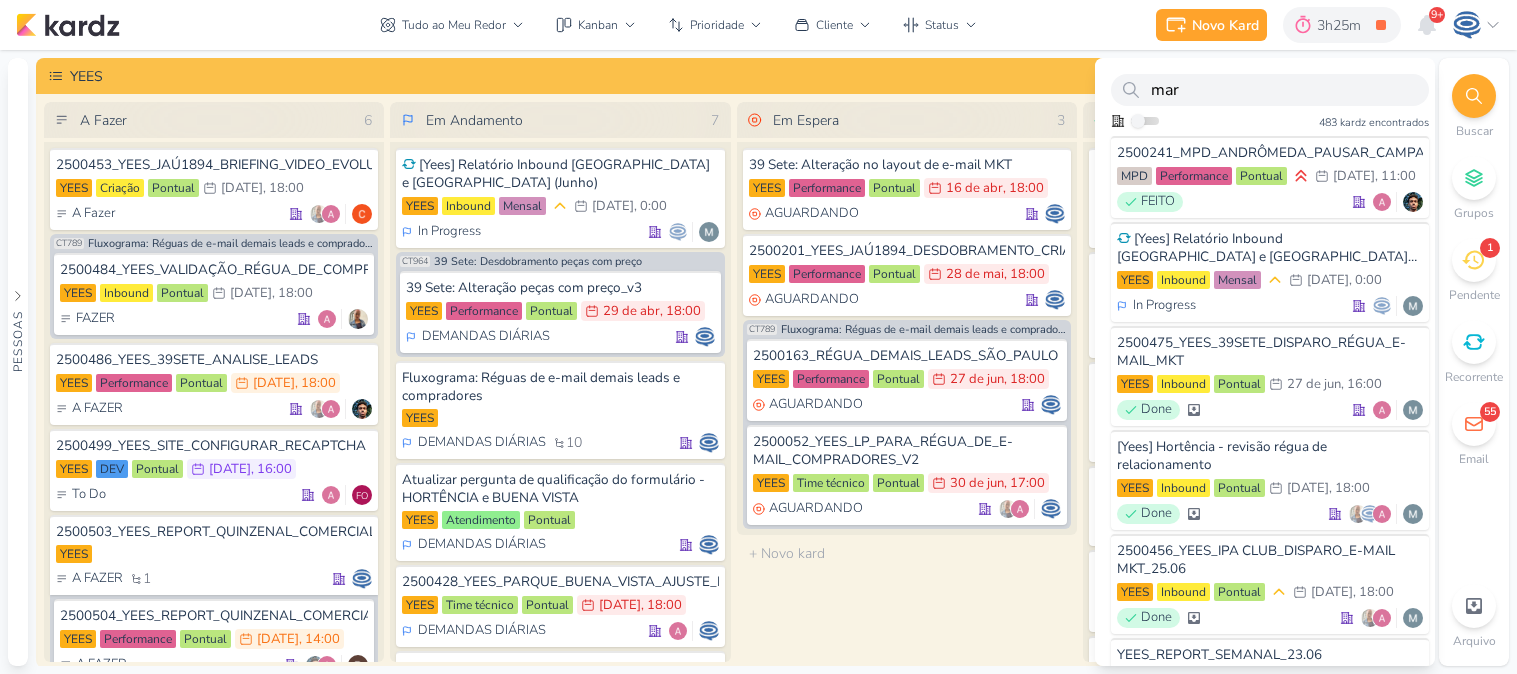 scroll, scrollTop: 0, scrollLeft: 0, axis: both 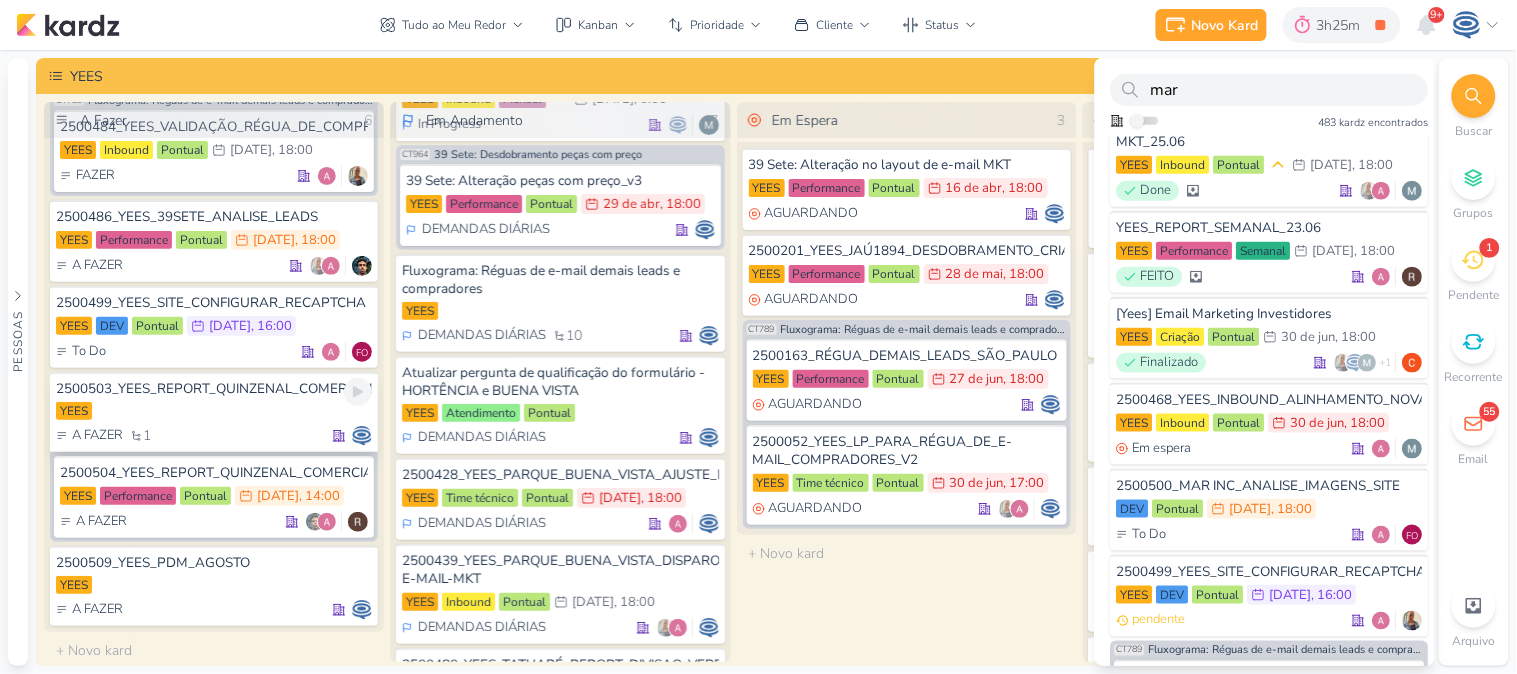 click on "YEES" at bounding box center (214, 412) 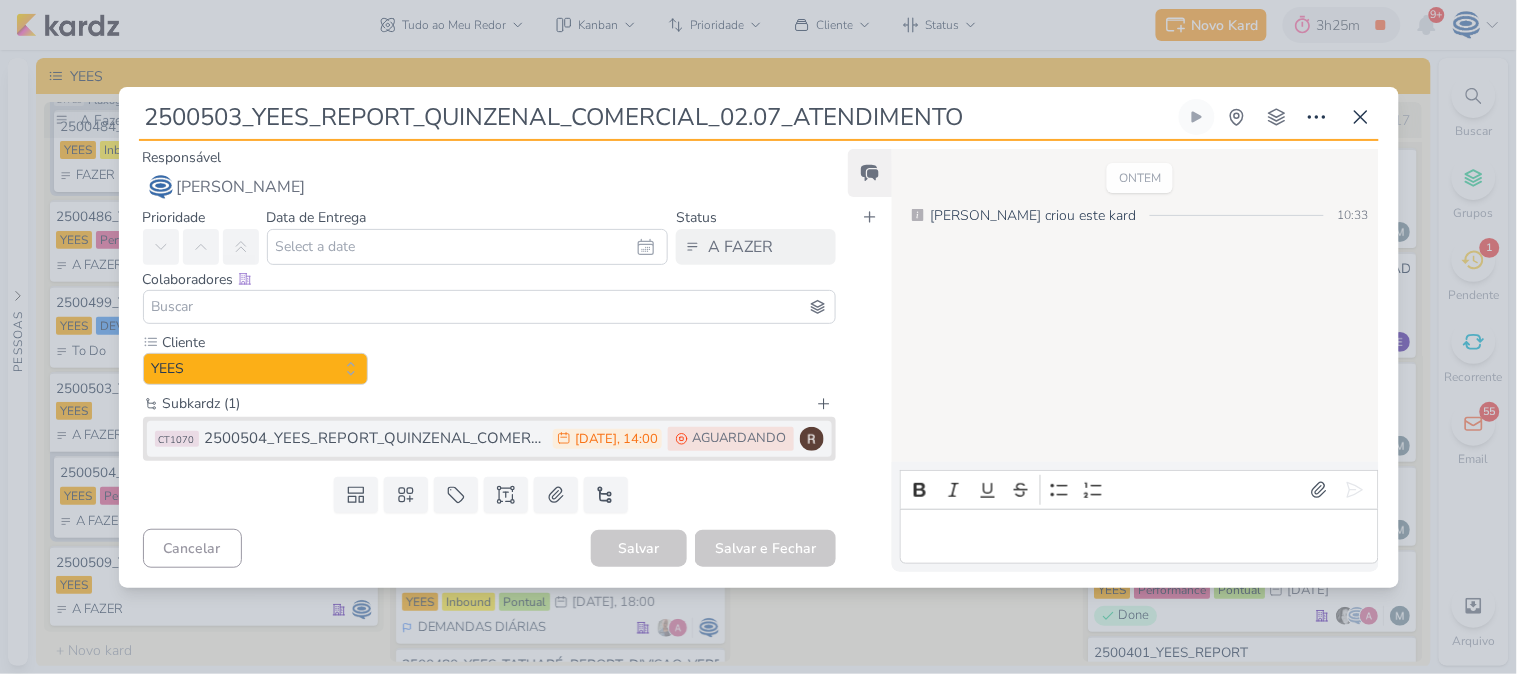 click on "2500504_YEES_REPORT_QUINZENAL_COMERCIAL_02.07" at bounding box center (374, 438) 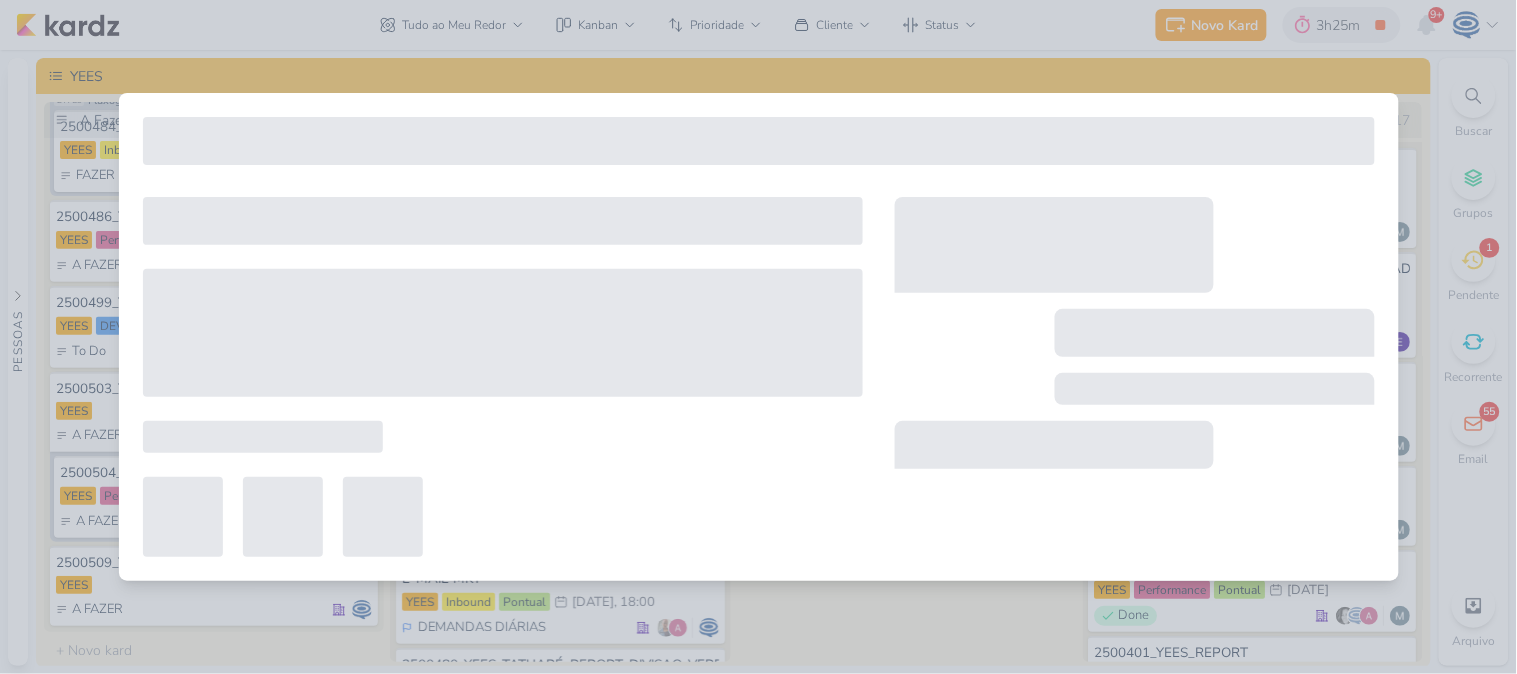 type on "2500504_YEES_REPORT_QUINZENAL_COMERCIAL_02.07" 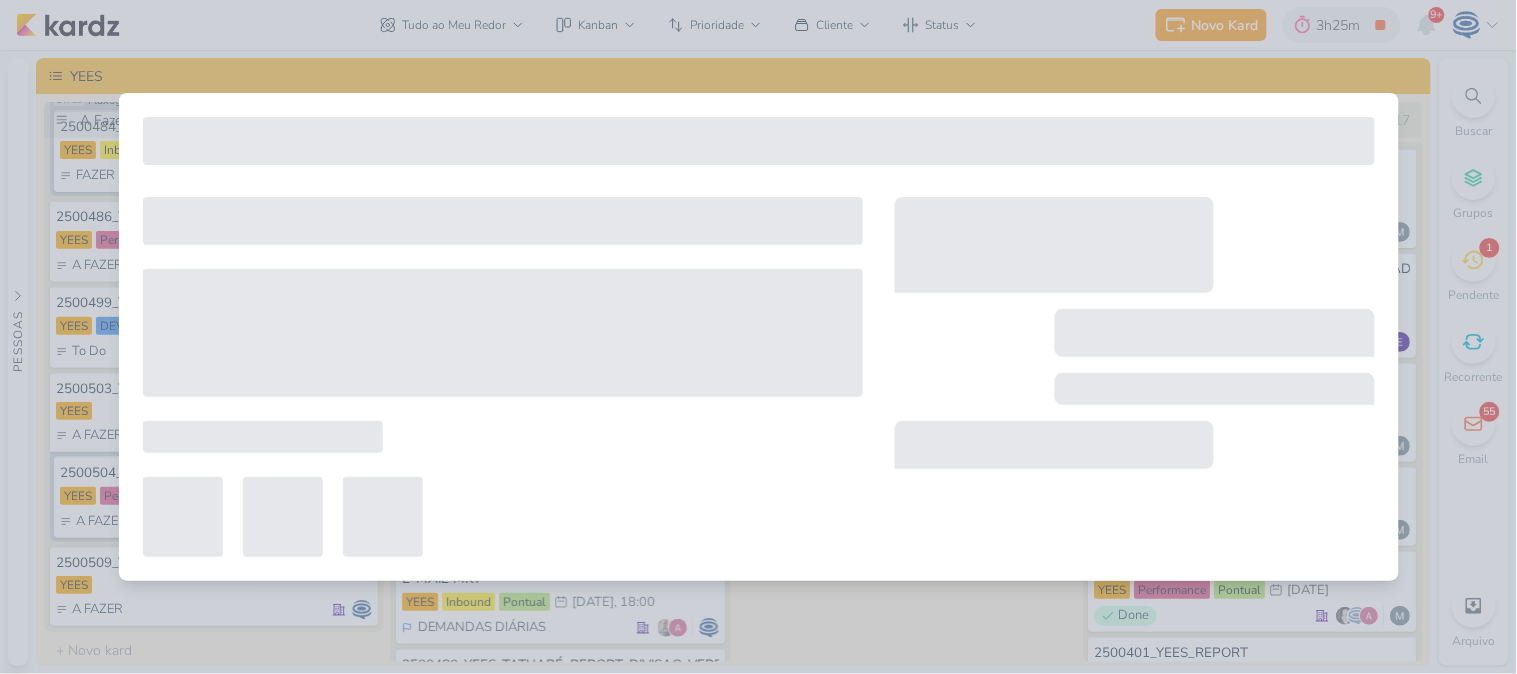 type on "[DATE] 14:00" 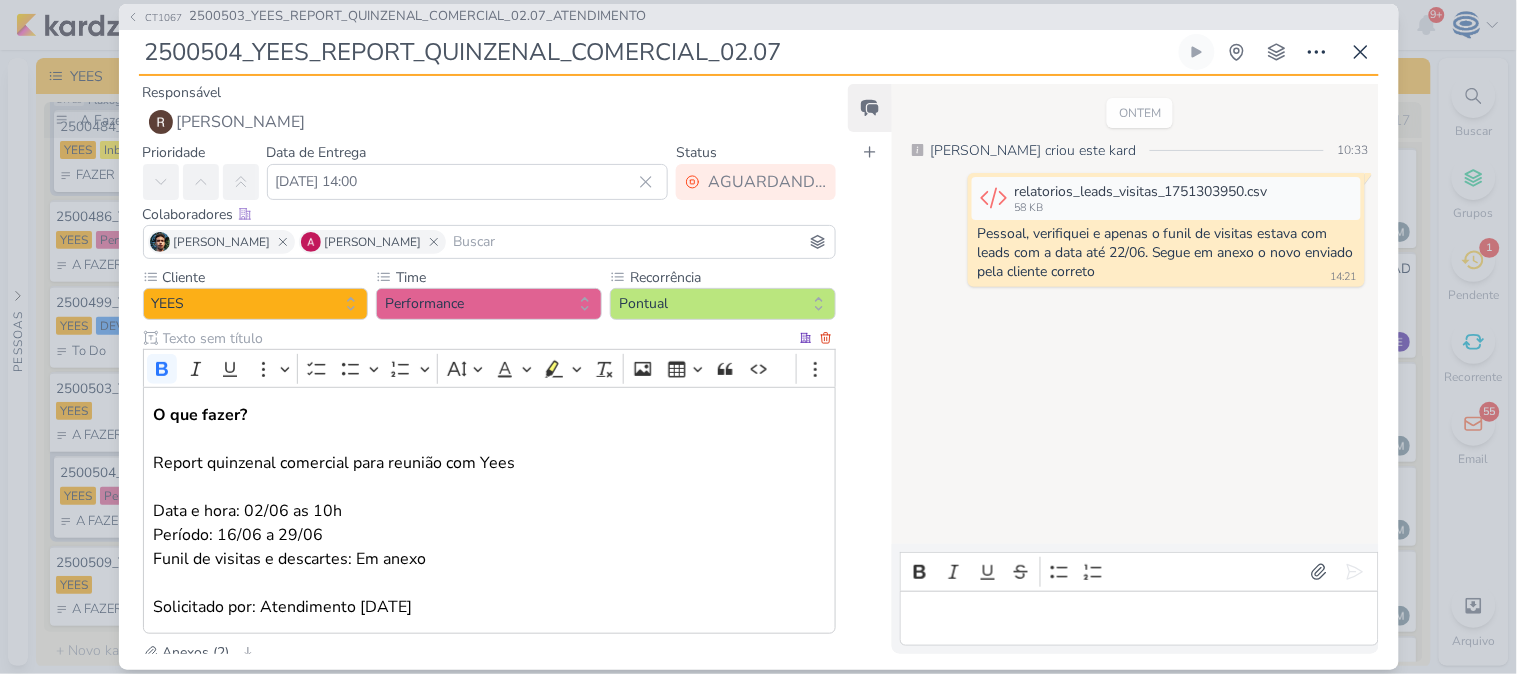 scroll, scrollTop: 208, scrollLeft: 0, axis: vertical 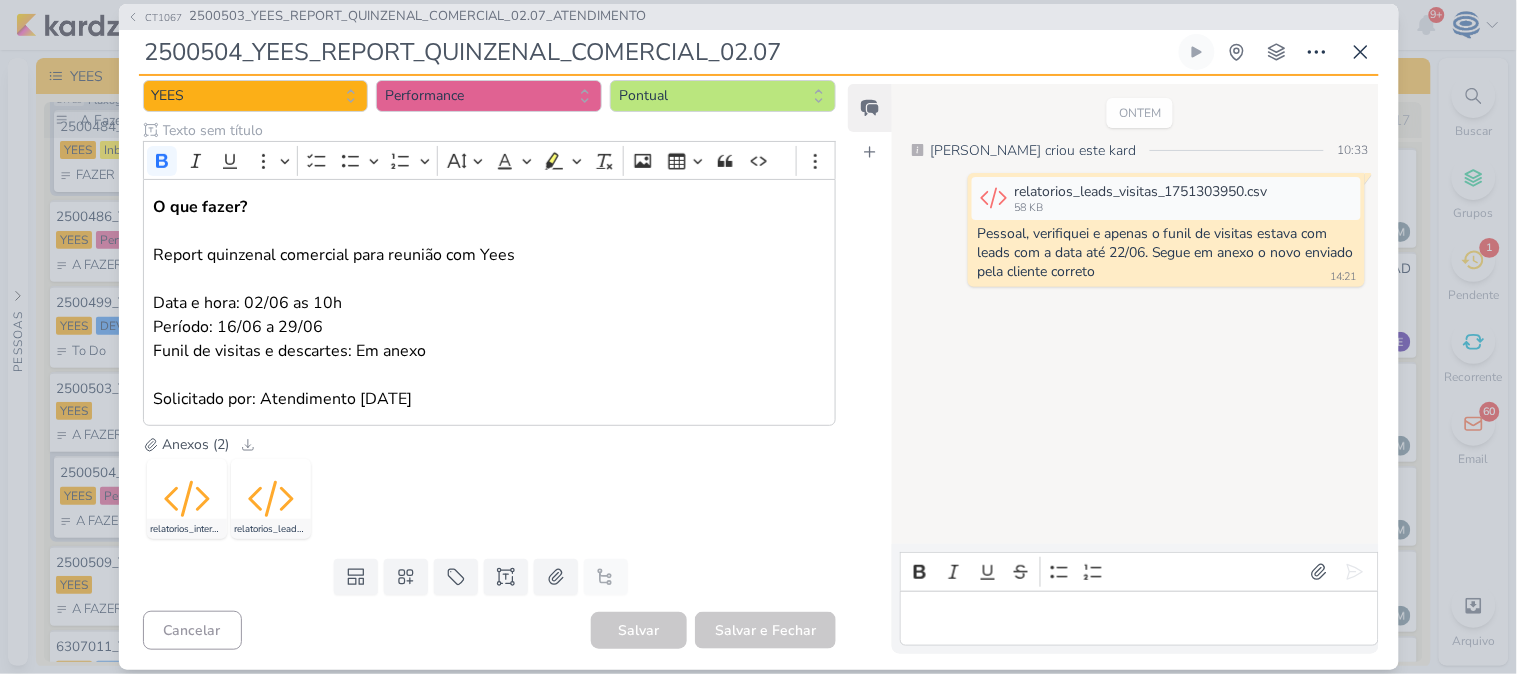click on "Cliente
[GEOGRAPHIC_DATA]
Time" at bounding box center (482, 246) 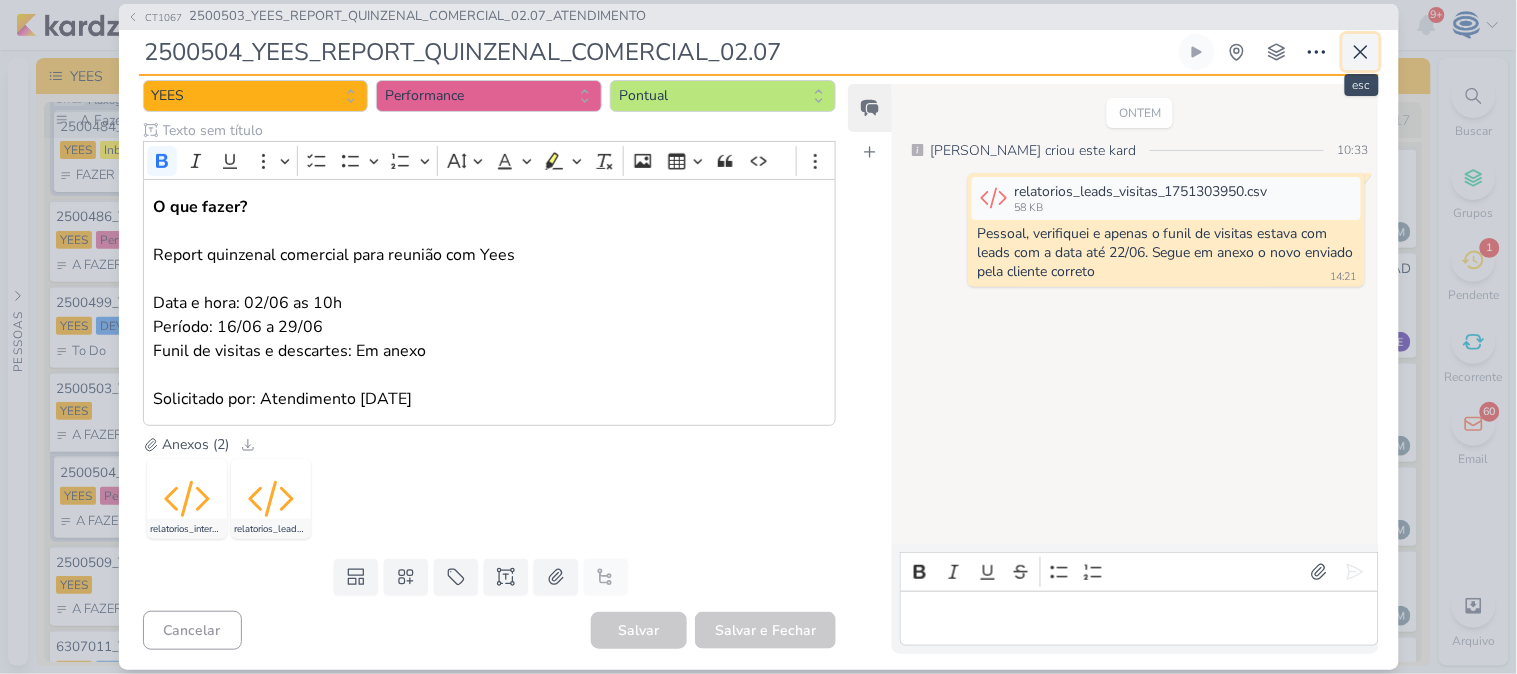 click 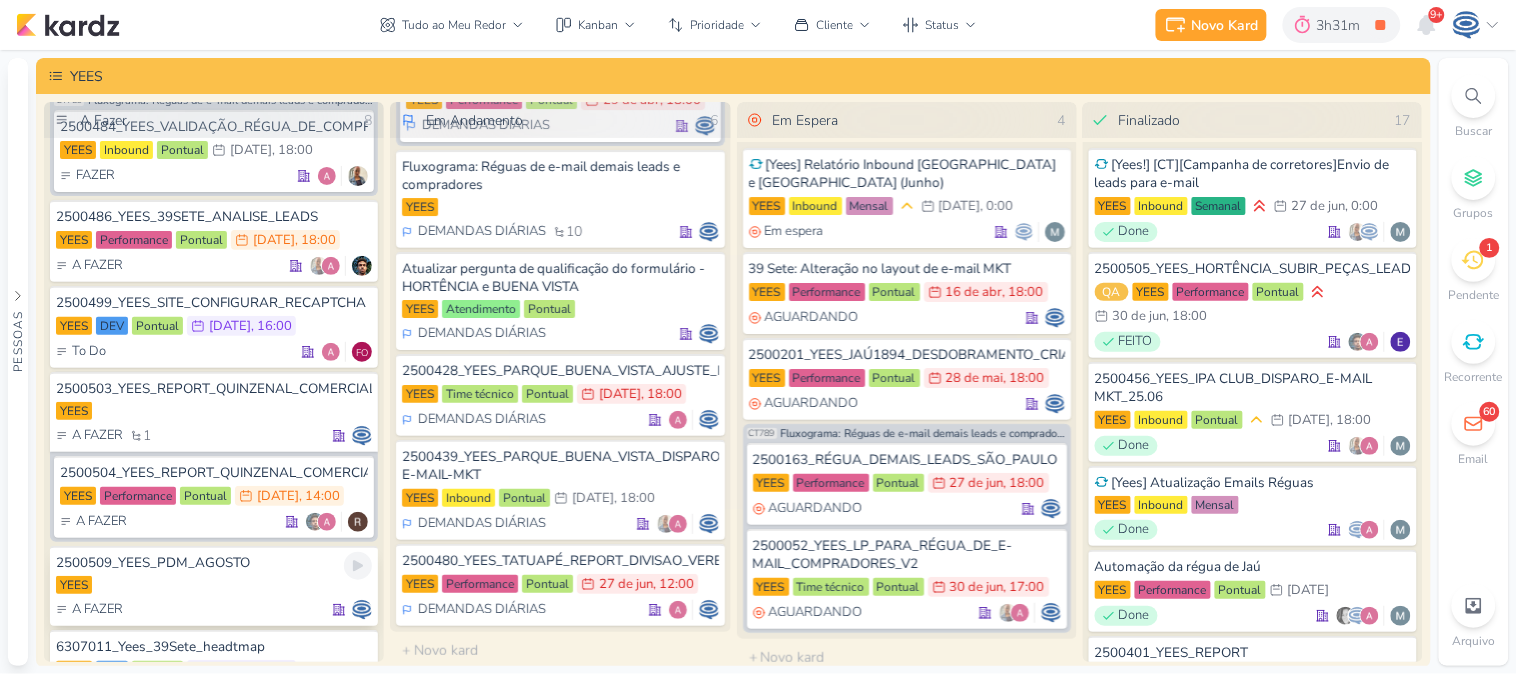 click on "2500509_YEES_PDM_AGOSTO" at bounding box center (214, 563) 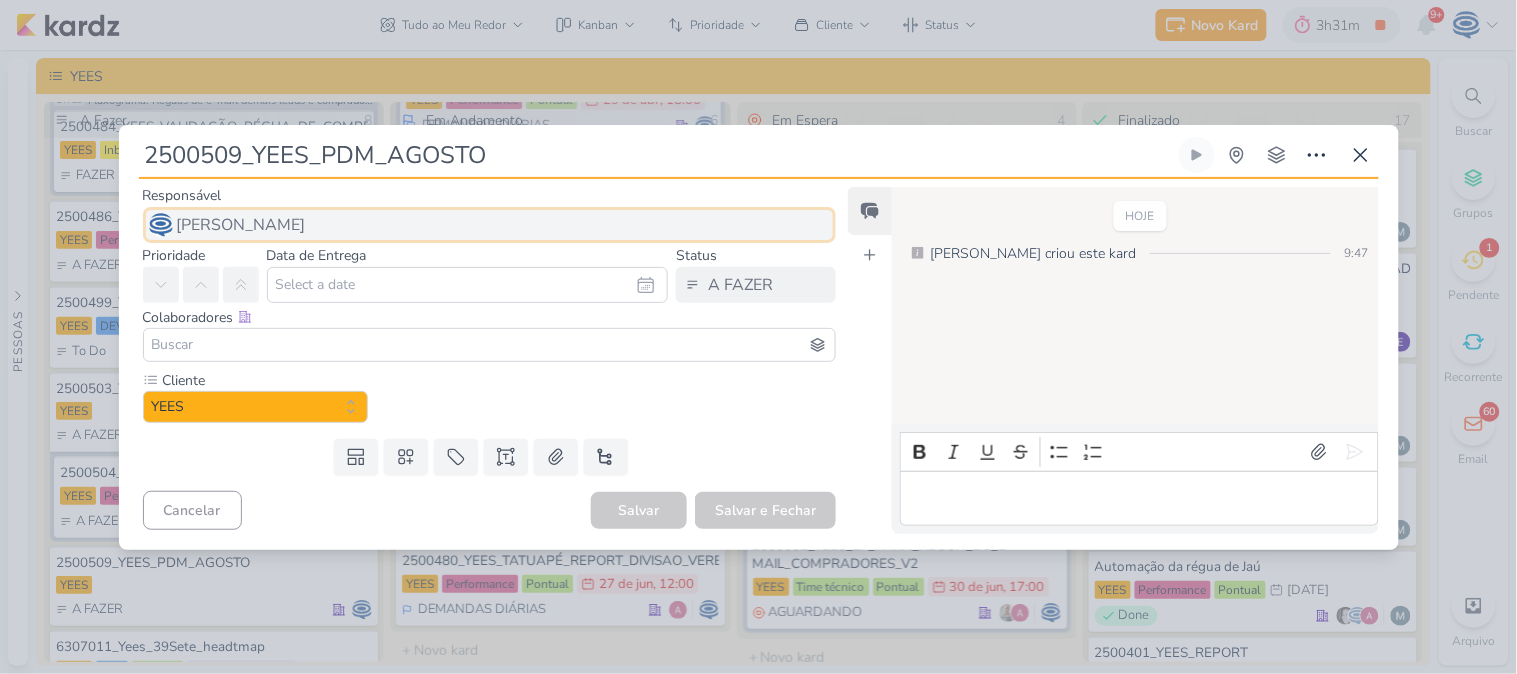 click on "[PERSON_NAME]" at bounding box center [490, 225] 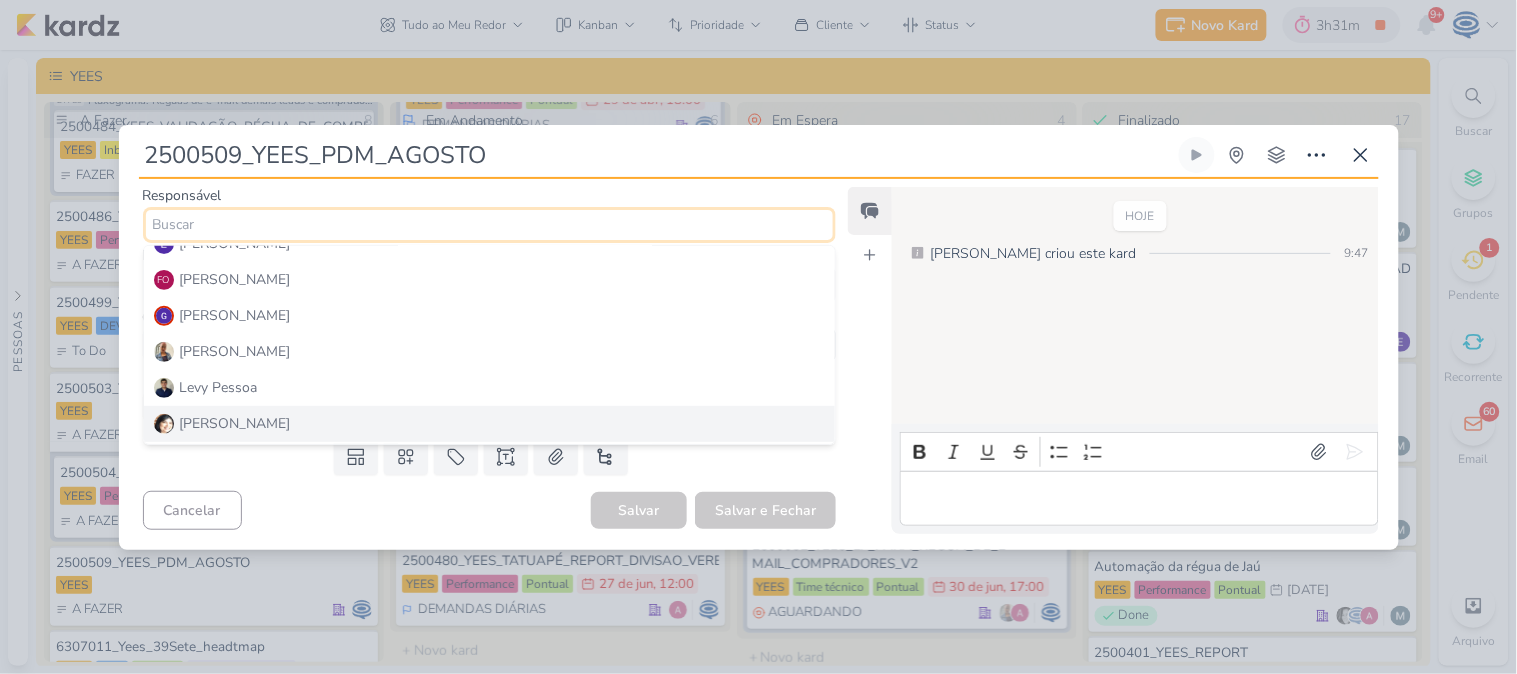 scroll, scrollTop: 201, scrollLeft: 0, axis: vertical 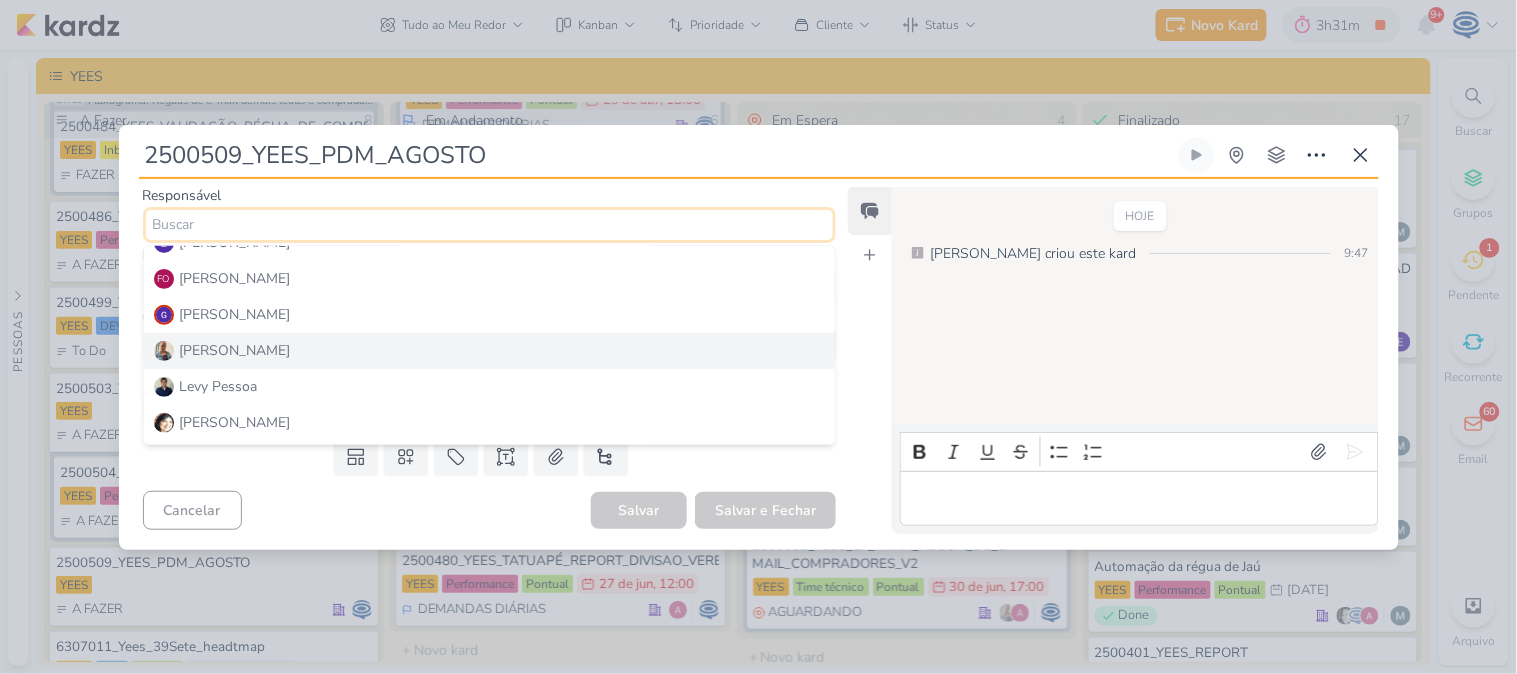 click on "[PERSON_NAME]" at bounding box center (490, 351) 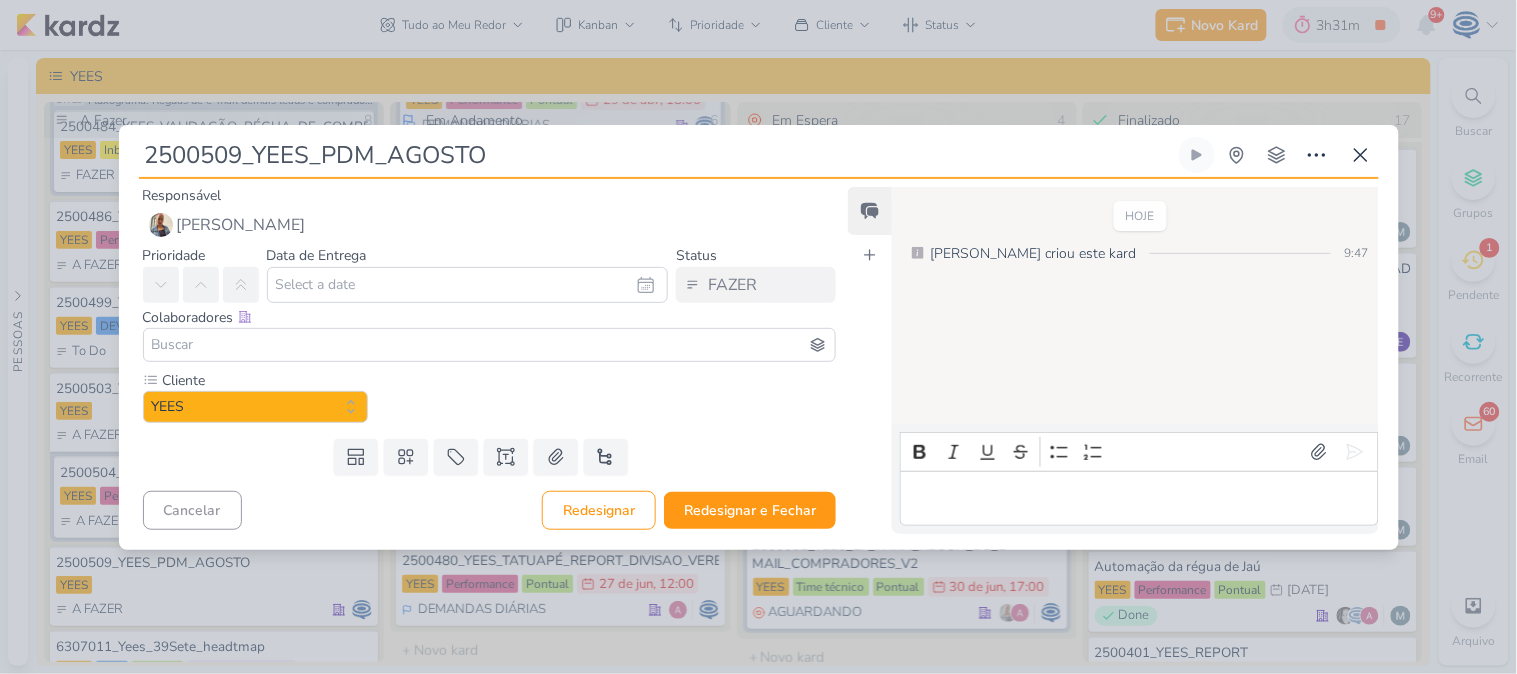 click at bounding box center [490, 345] 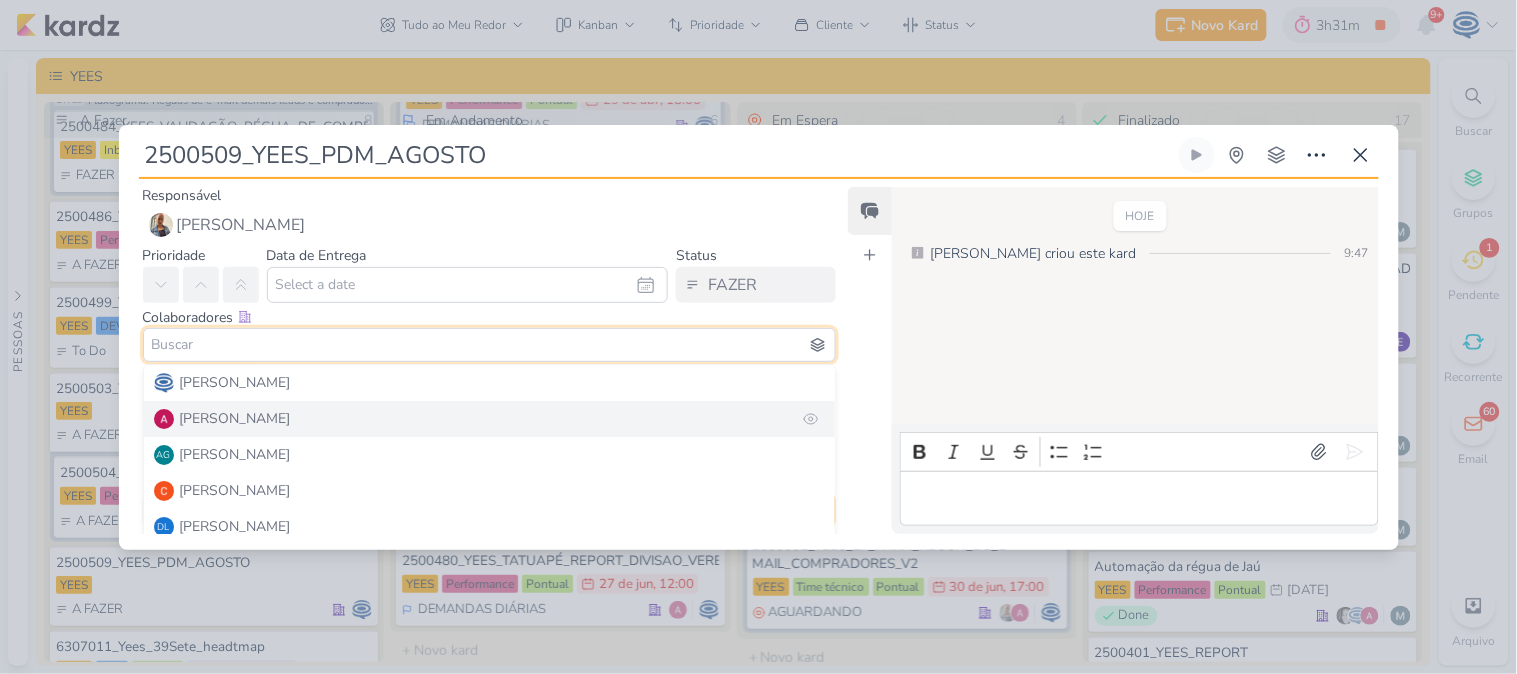 click on "[PERSON_NAME]" at bounding box center (490, 419) 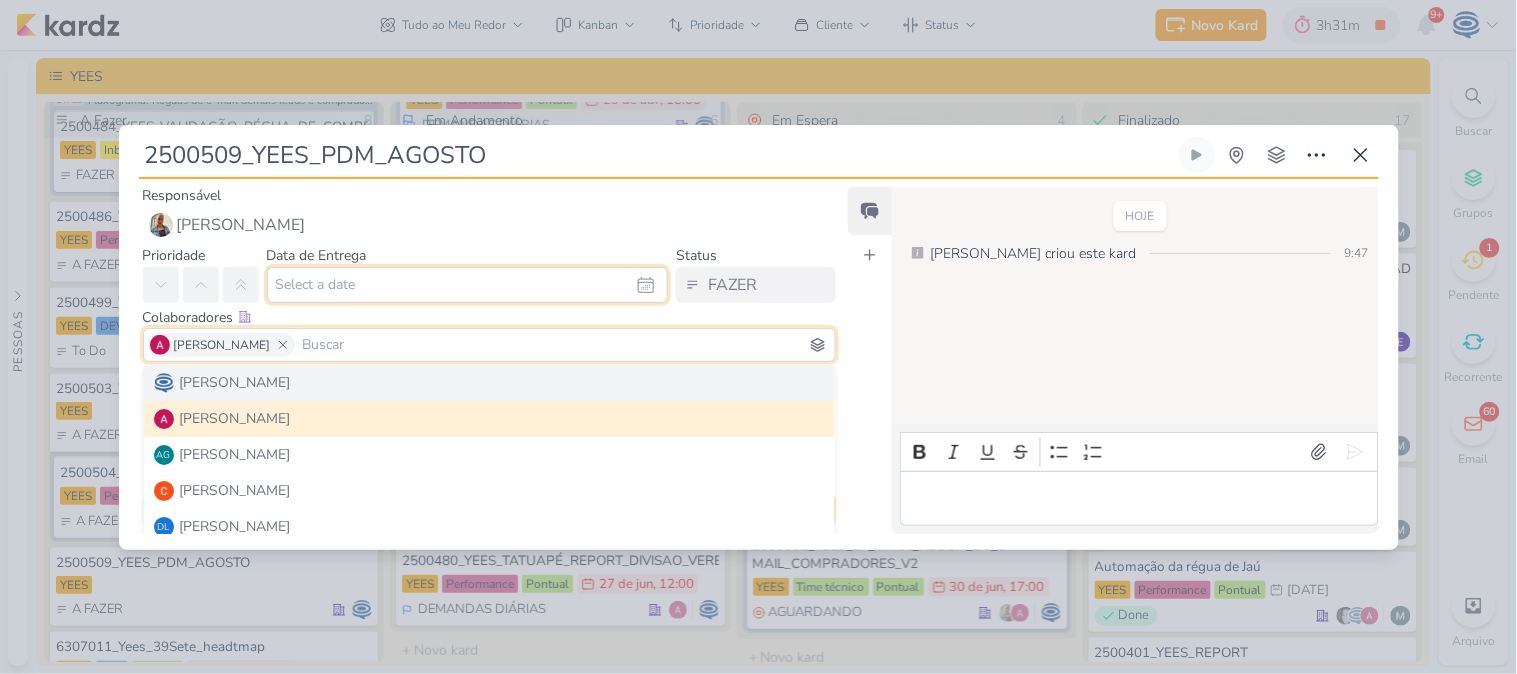 click at bounding box center (468, 285) 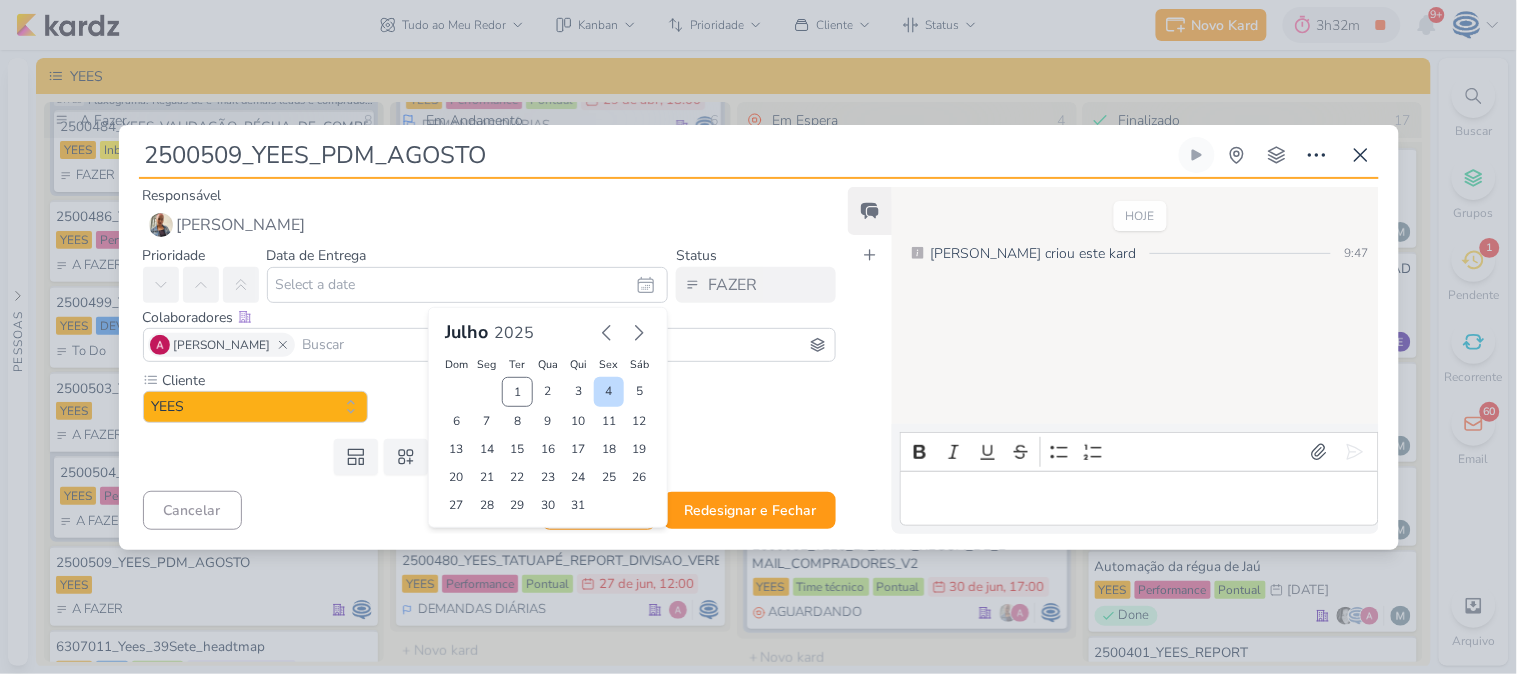 click on "4" at bounding box center [609, 392] 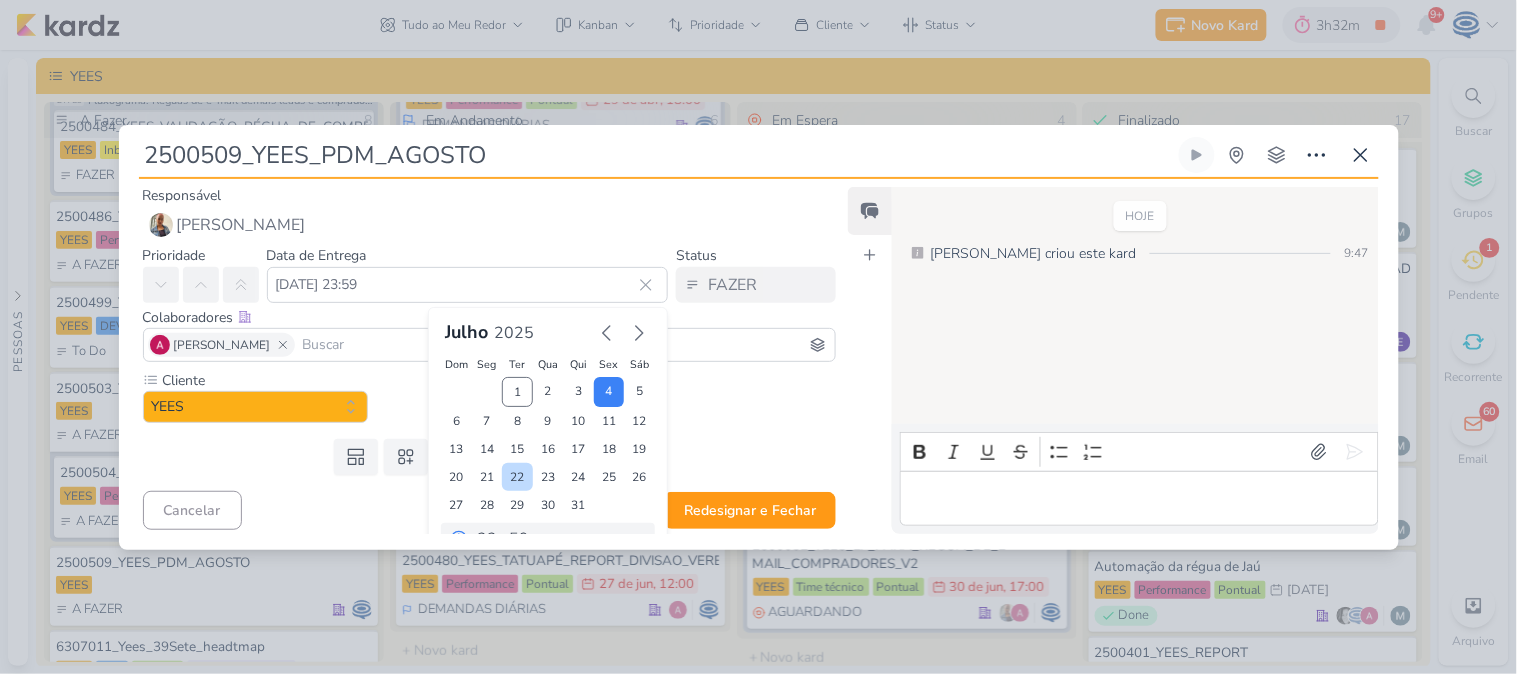 scroll, scrollTop: 34, scrollLeft: 0, axis: vertical 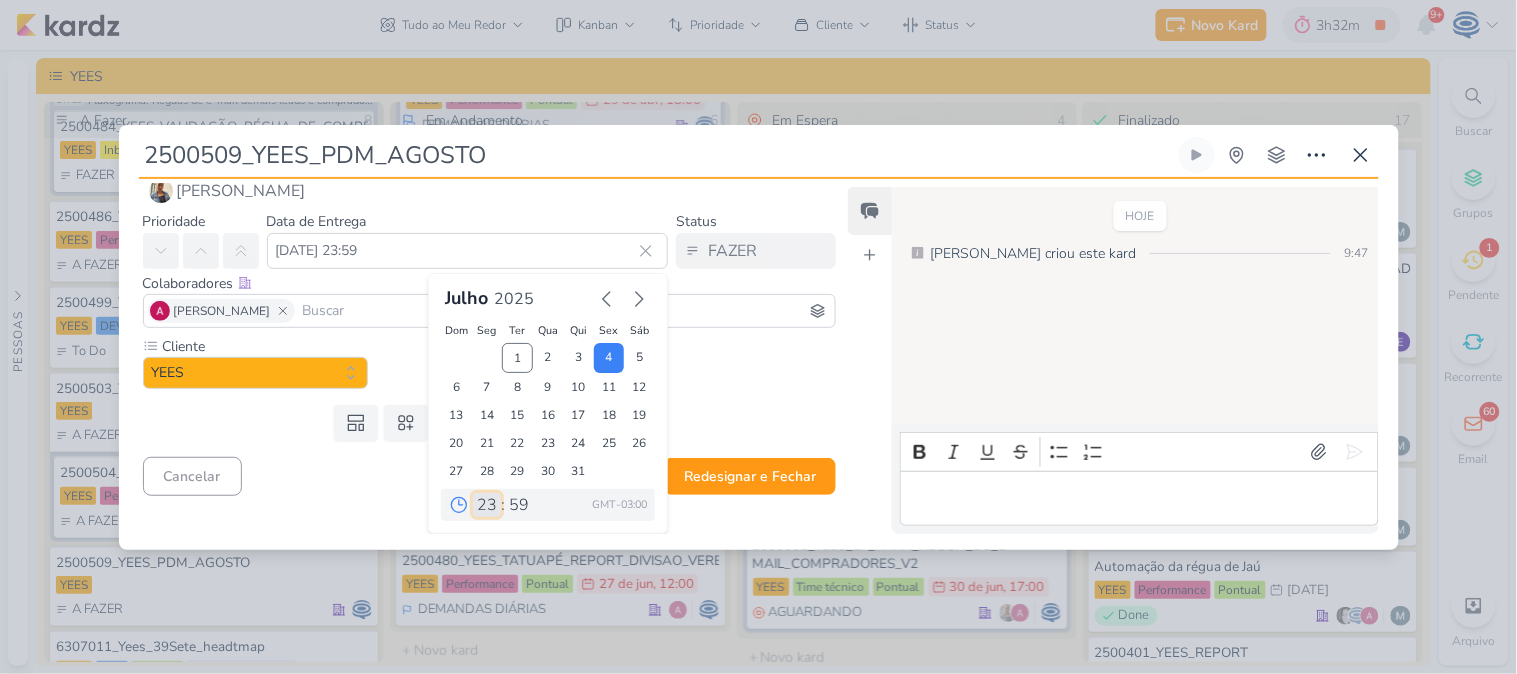 click on "00 01 02 03 04 05 06 07 08 09 10 11 12 13 14 15 16 17 18 19 20 21 22 23" at bounding box center [487, 505] 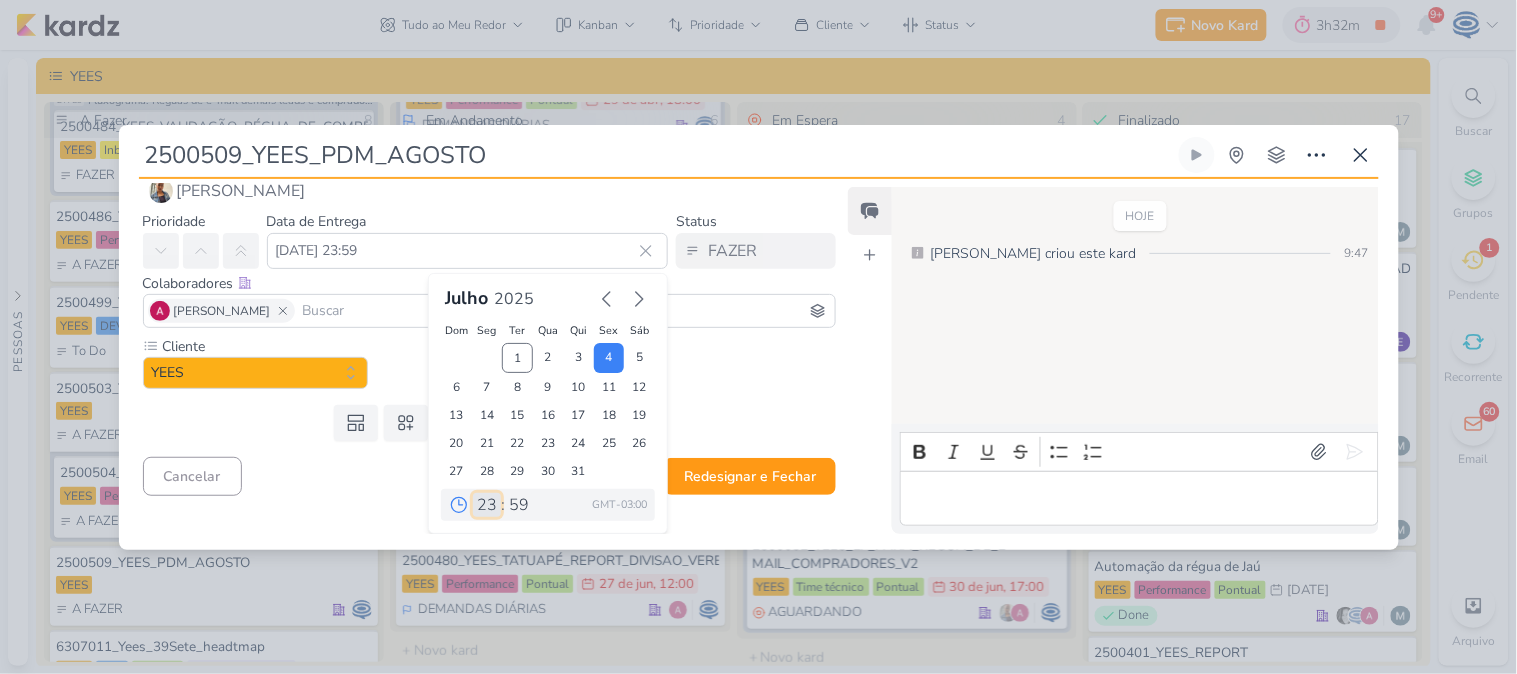 select on "18" 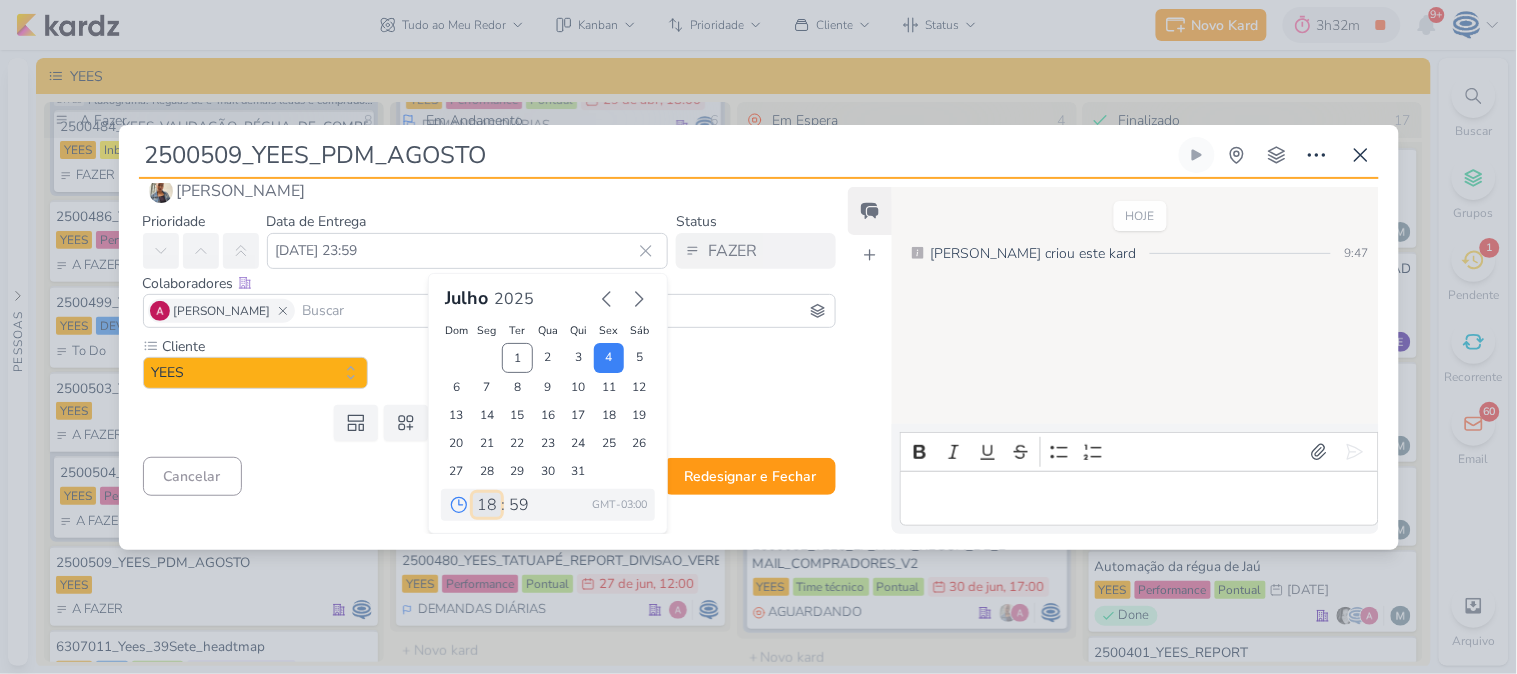 click on "00 01 02 03 04 05 06 07 08 09 10 11 12 13 14 15 16 17 18 19 20 21 22 23" at bounding box center [487, 505] 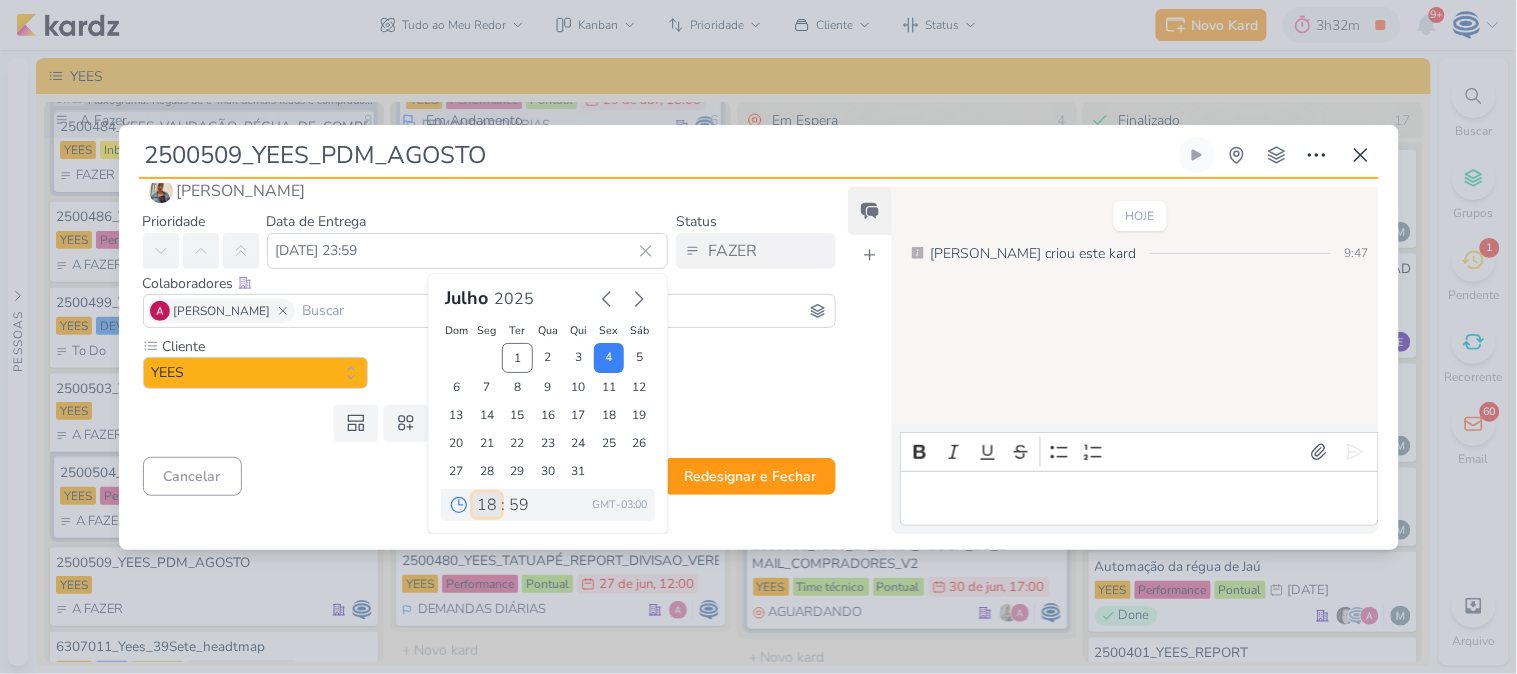 type on "[DATE] 18:59" 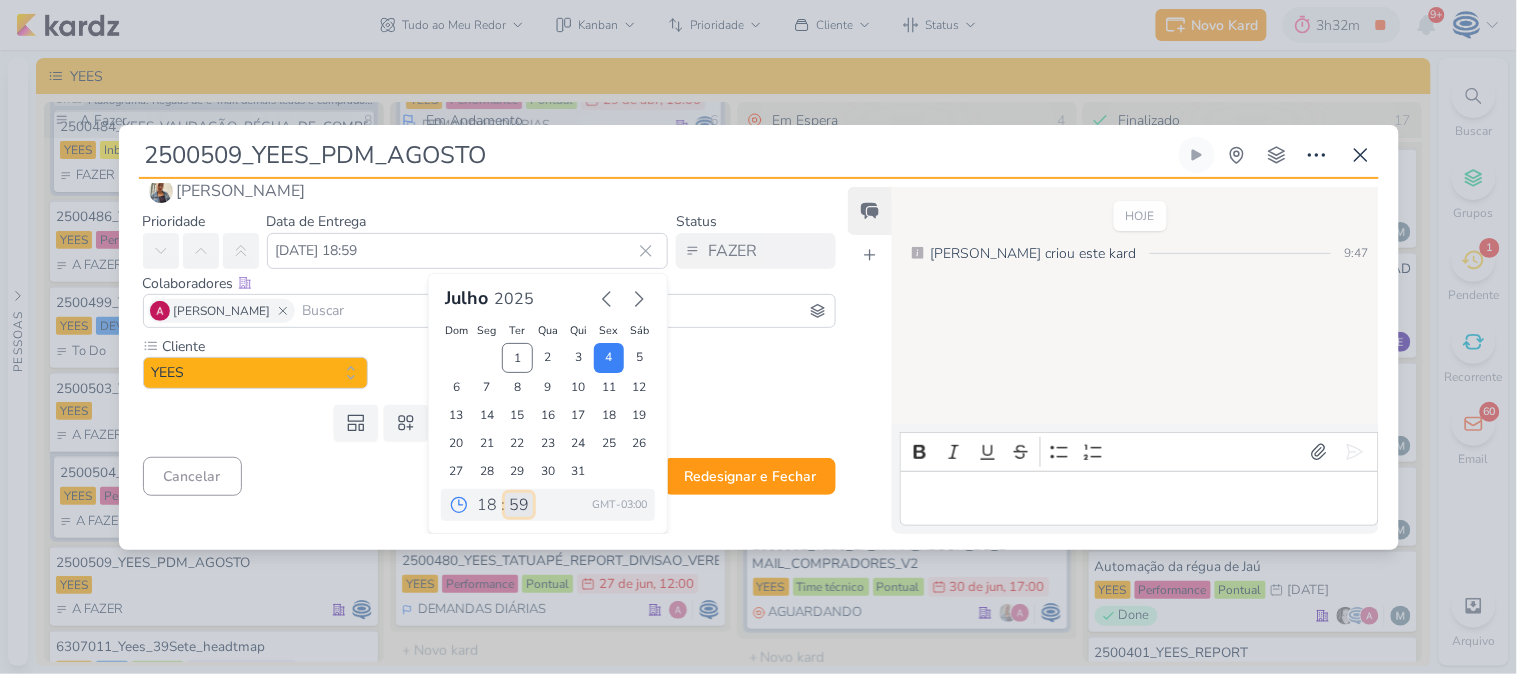 click on "00 05 10 15 20 25 30 35 40 45 50 55
59" at bounding box center (519, 505) 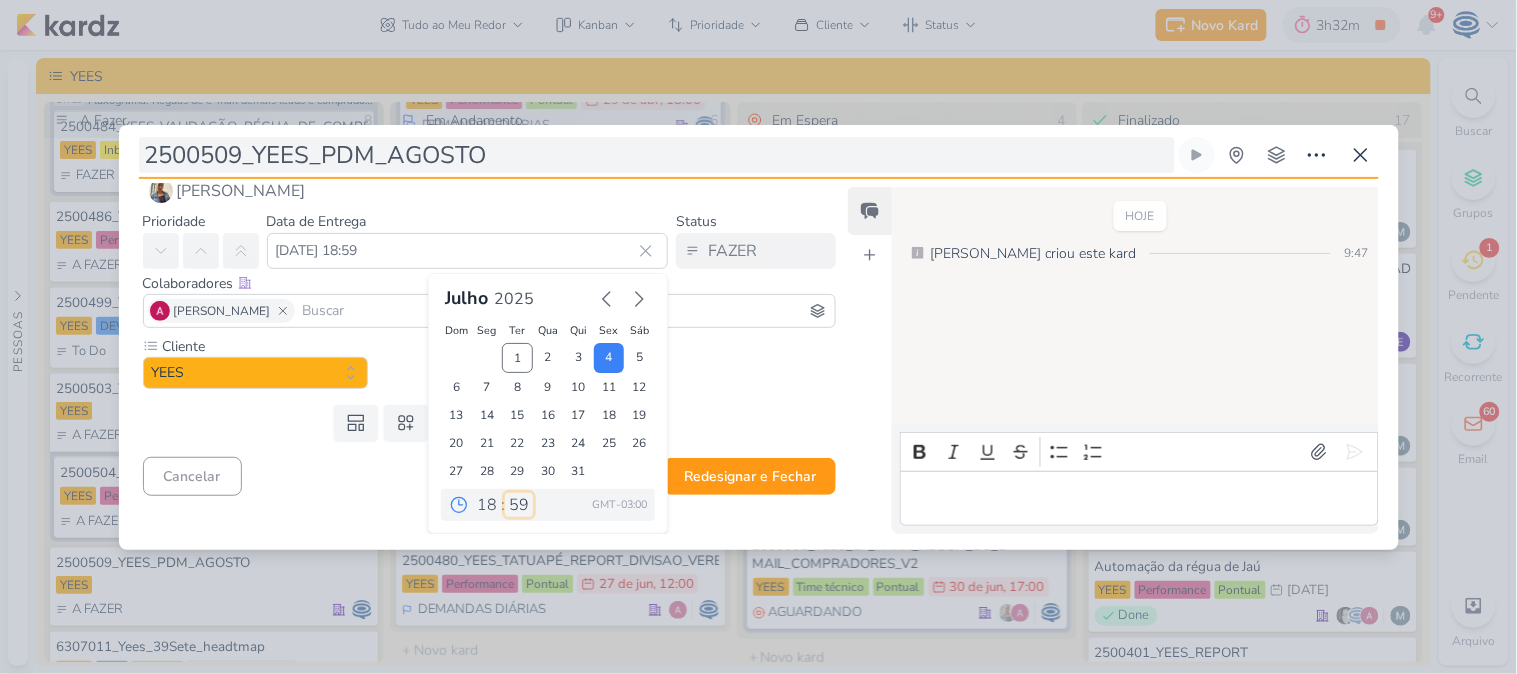 select on "0" 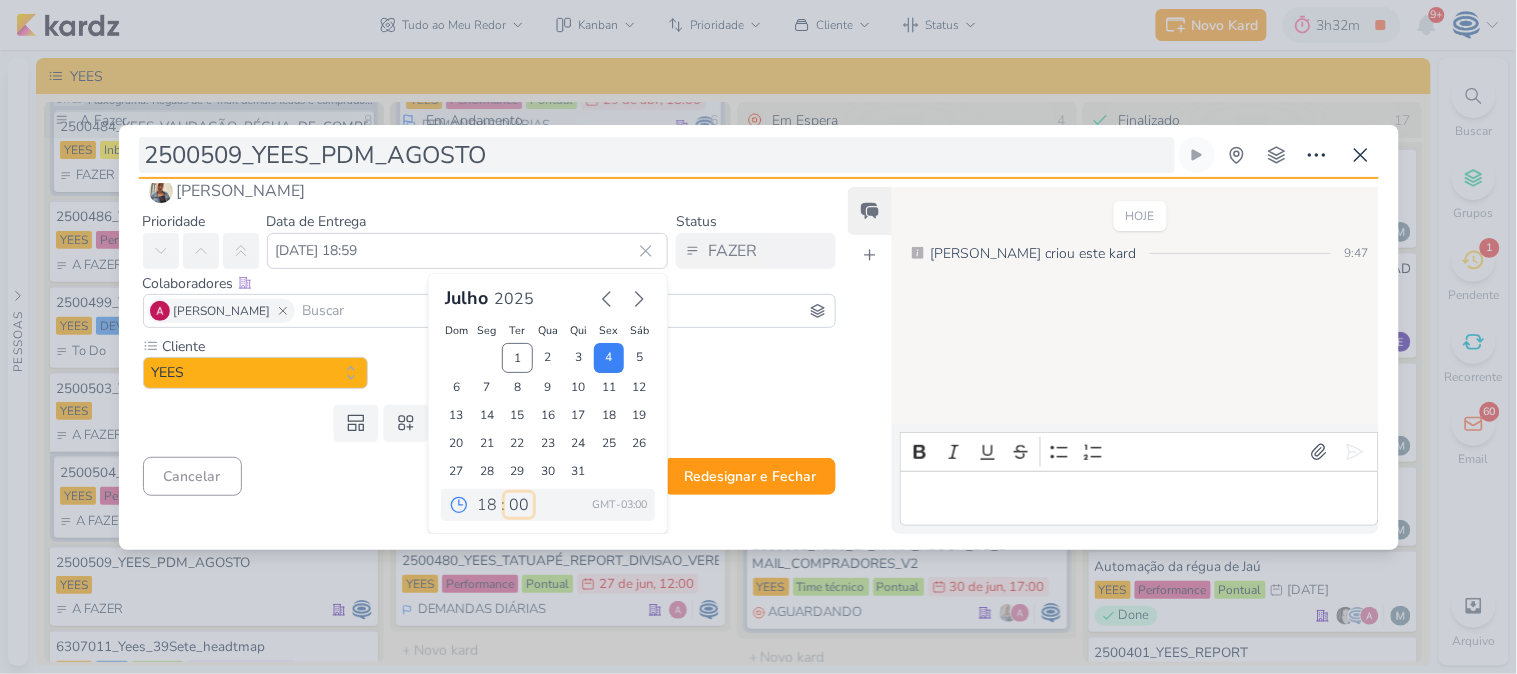 click on "00 05 10 15 20 25 30 35 40 45 50 55
59" at bounding box center (519, 505) 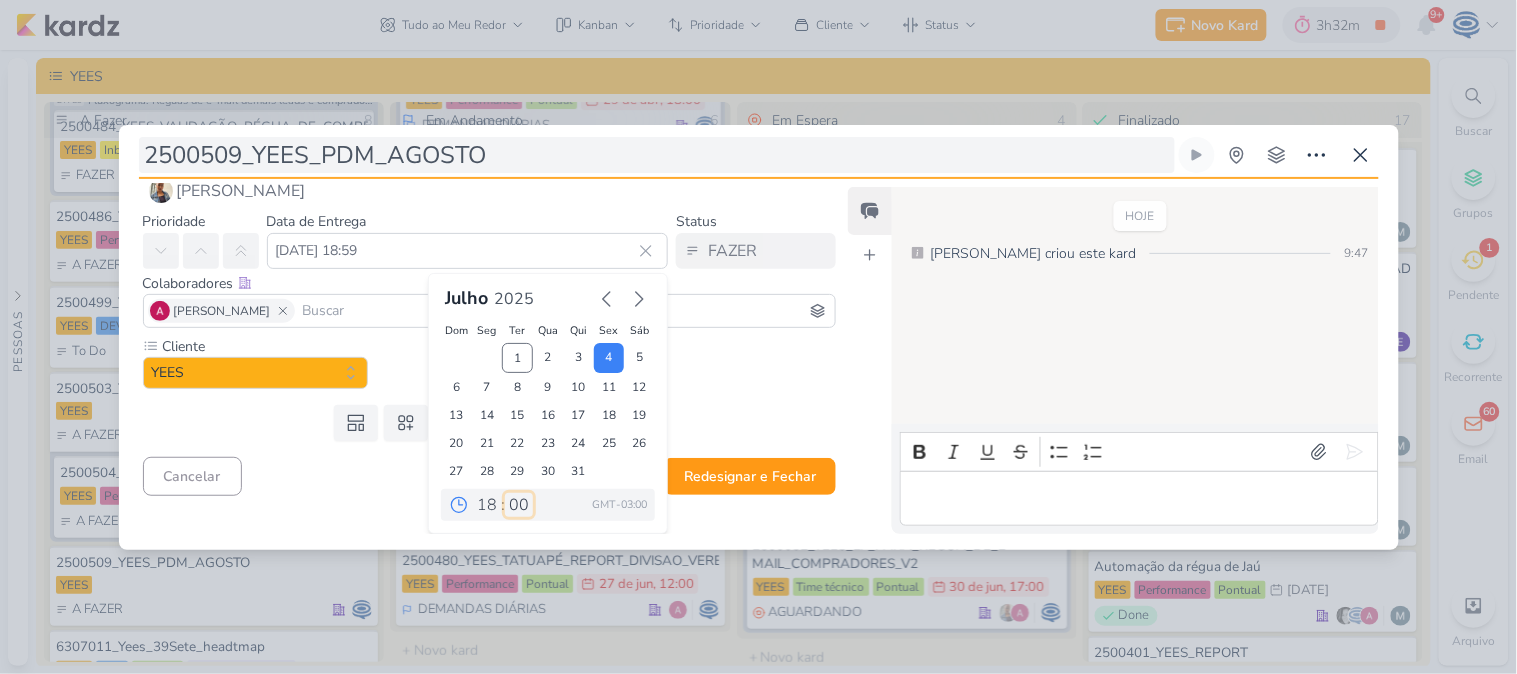 type on "[DATE] 18:00" 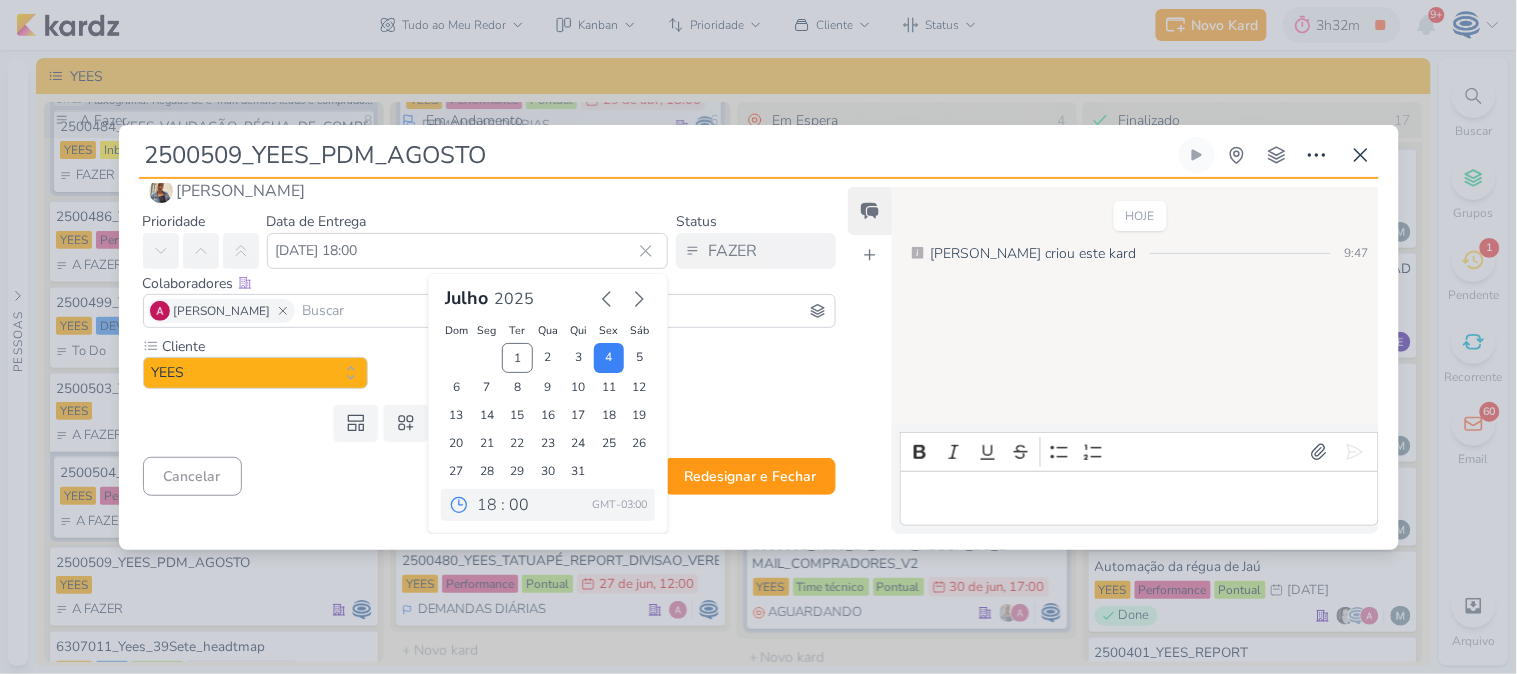 click on "Cancelar
Redesignar
Redesignar e Fechar
Ctrl + Enter" at bounding box center [482, 474] 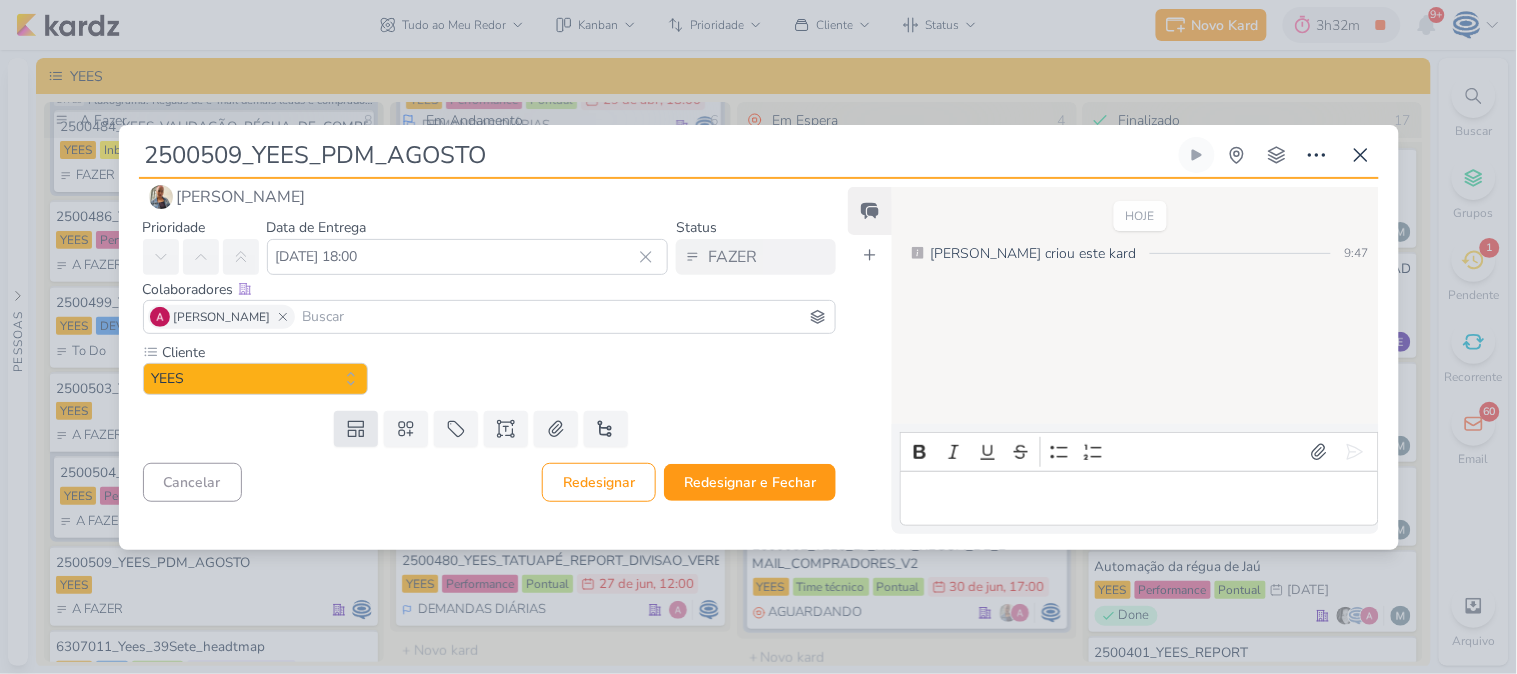 scroll, scrollTop: 0, scrollLeft: 0, axis: both 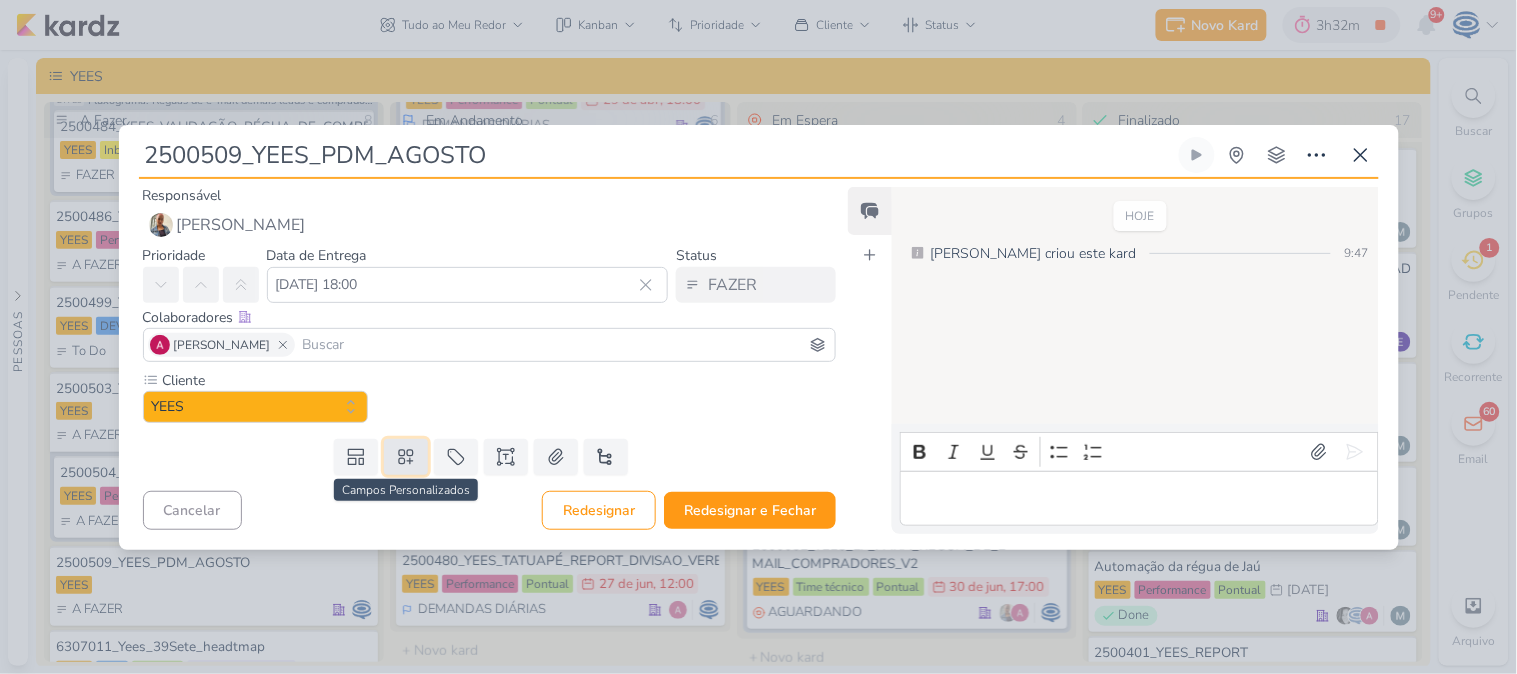 click 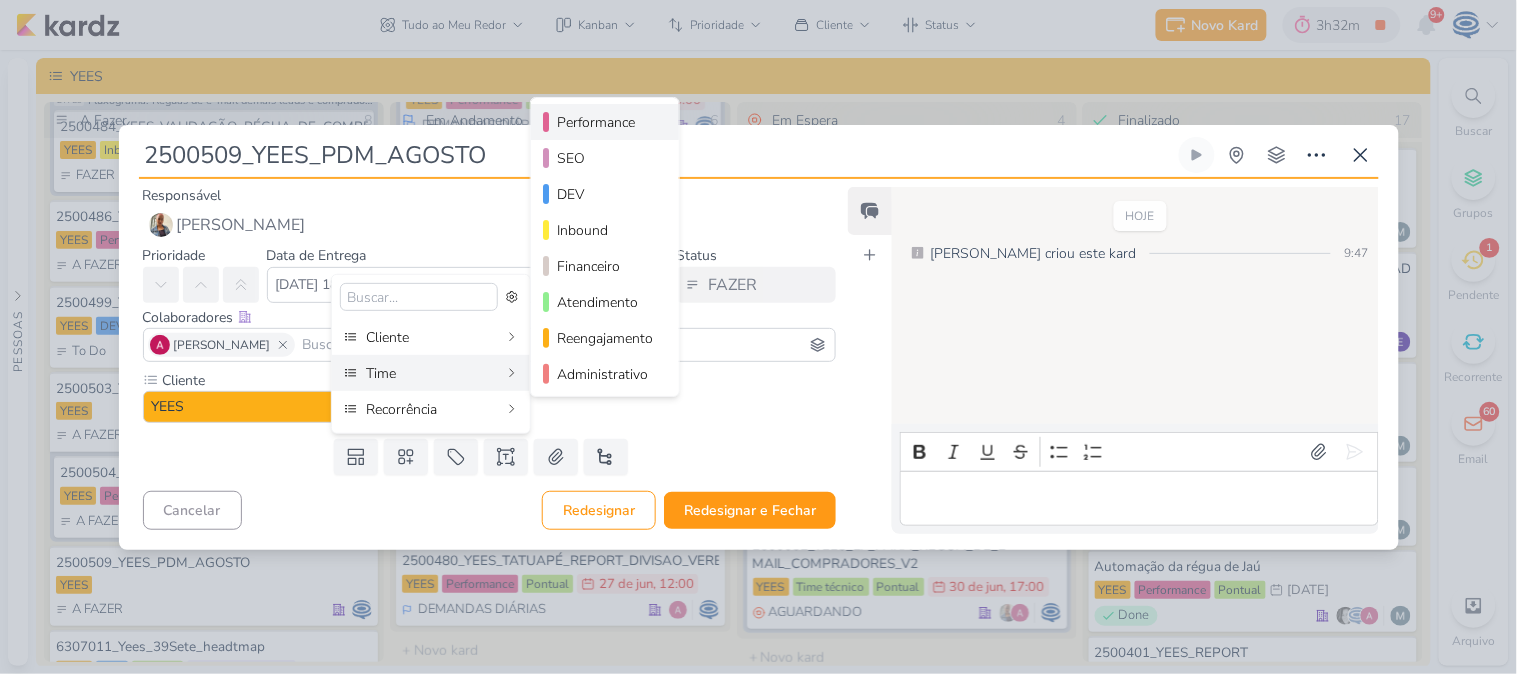 click on "Performance" at bounding box center (606, 122) 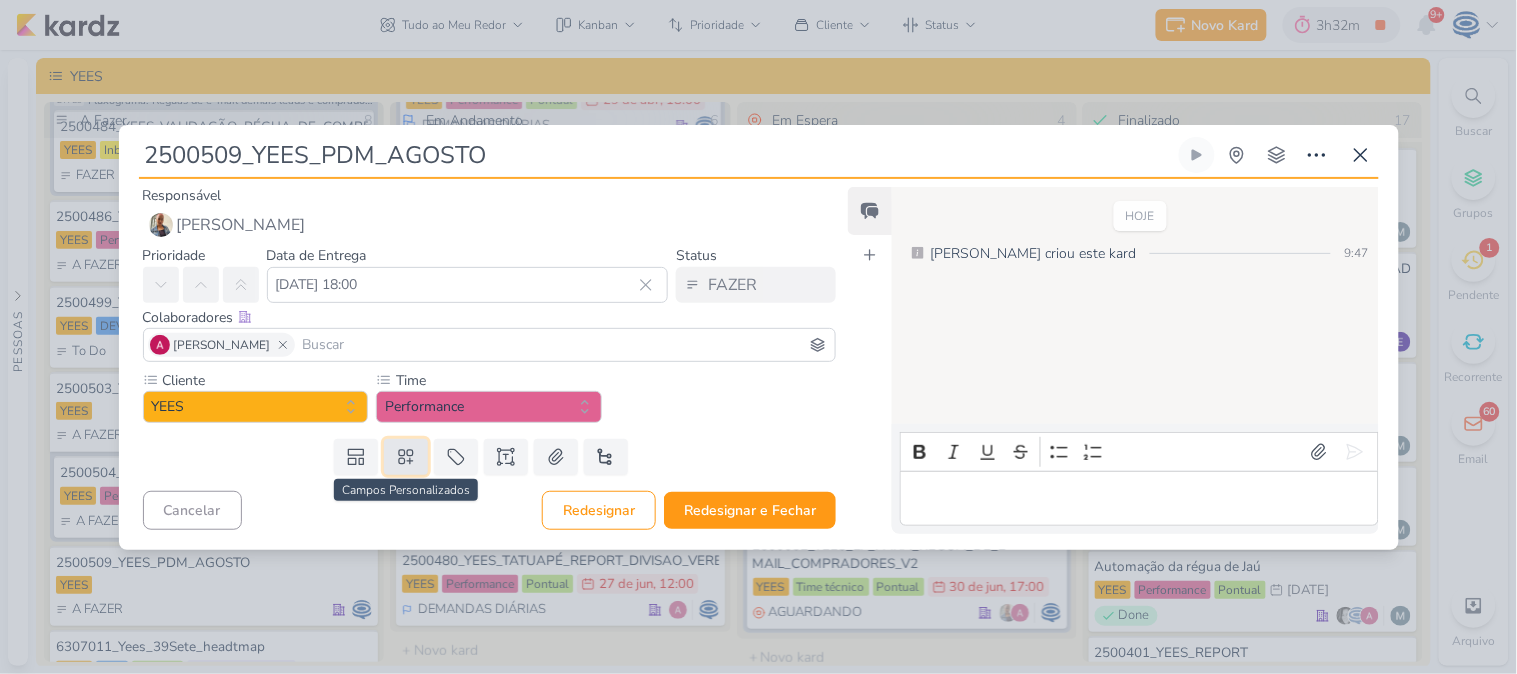 click 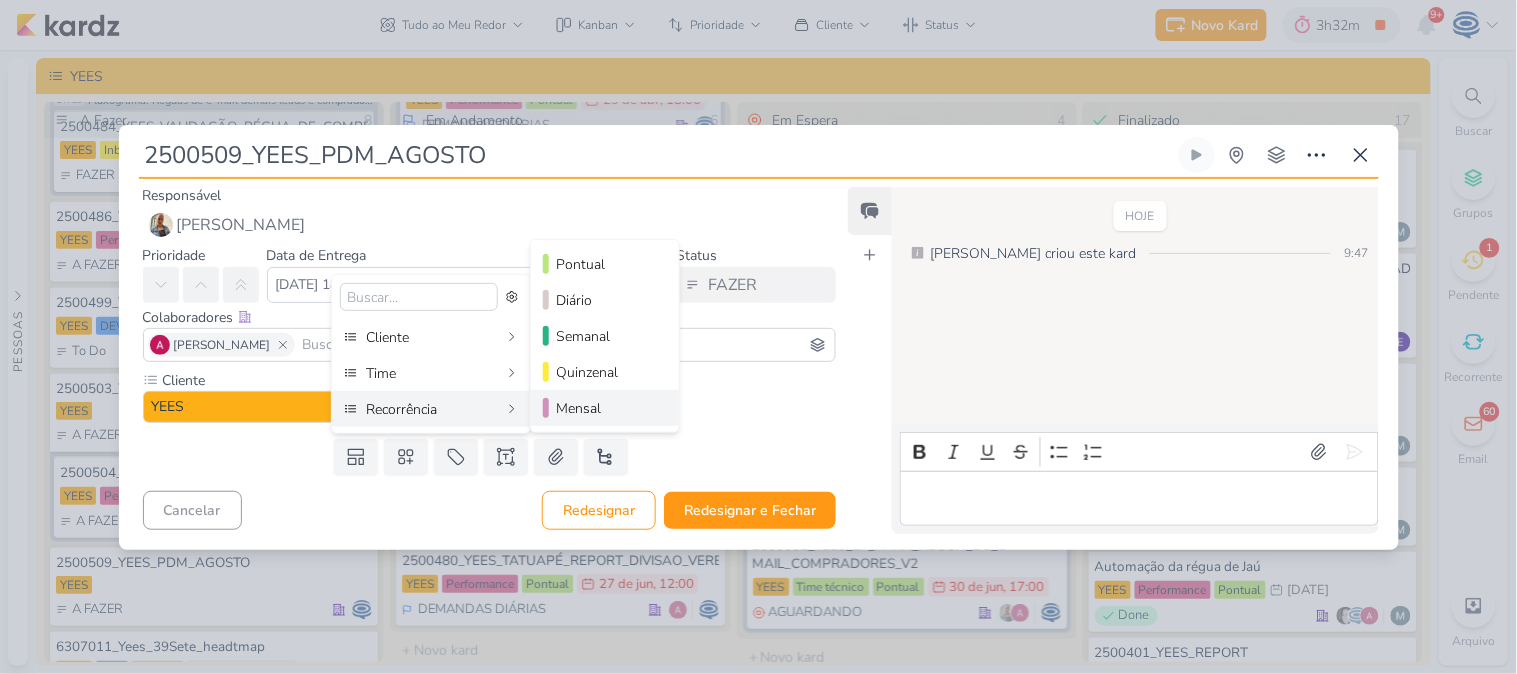 click on "Mensal" at bounding box center (606, 408) 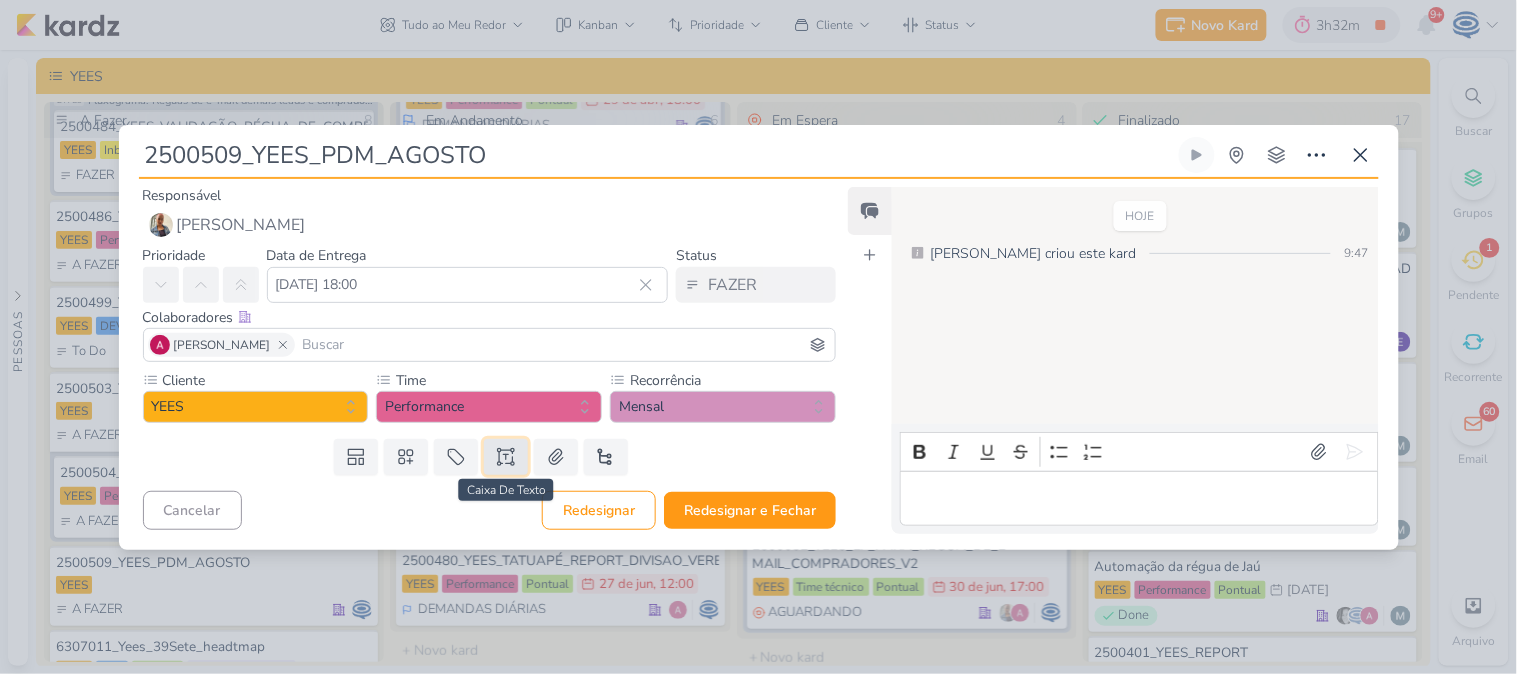 click 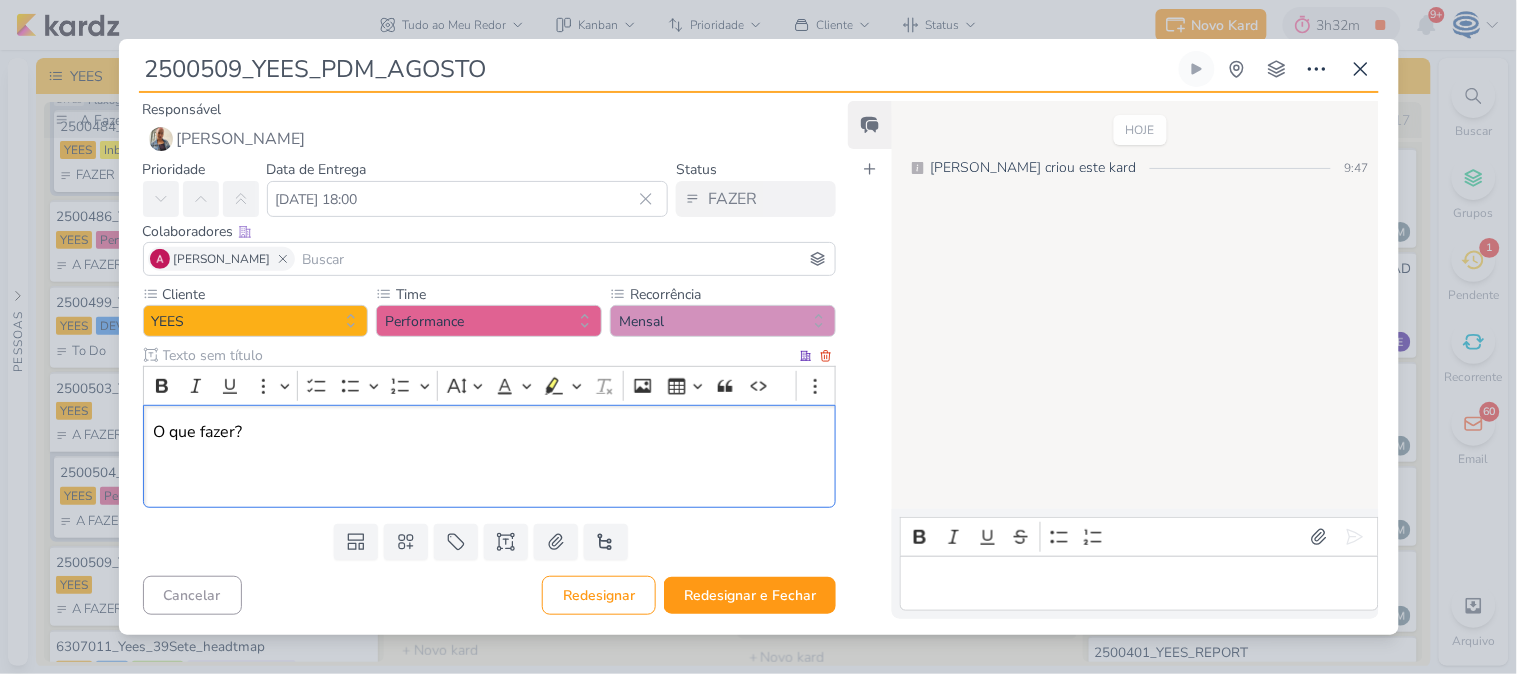 drag, startPoint x: 321, startPoint y: 427, endPoint x: 145, endPoint y: 396, distance: 178.70926 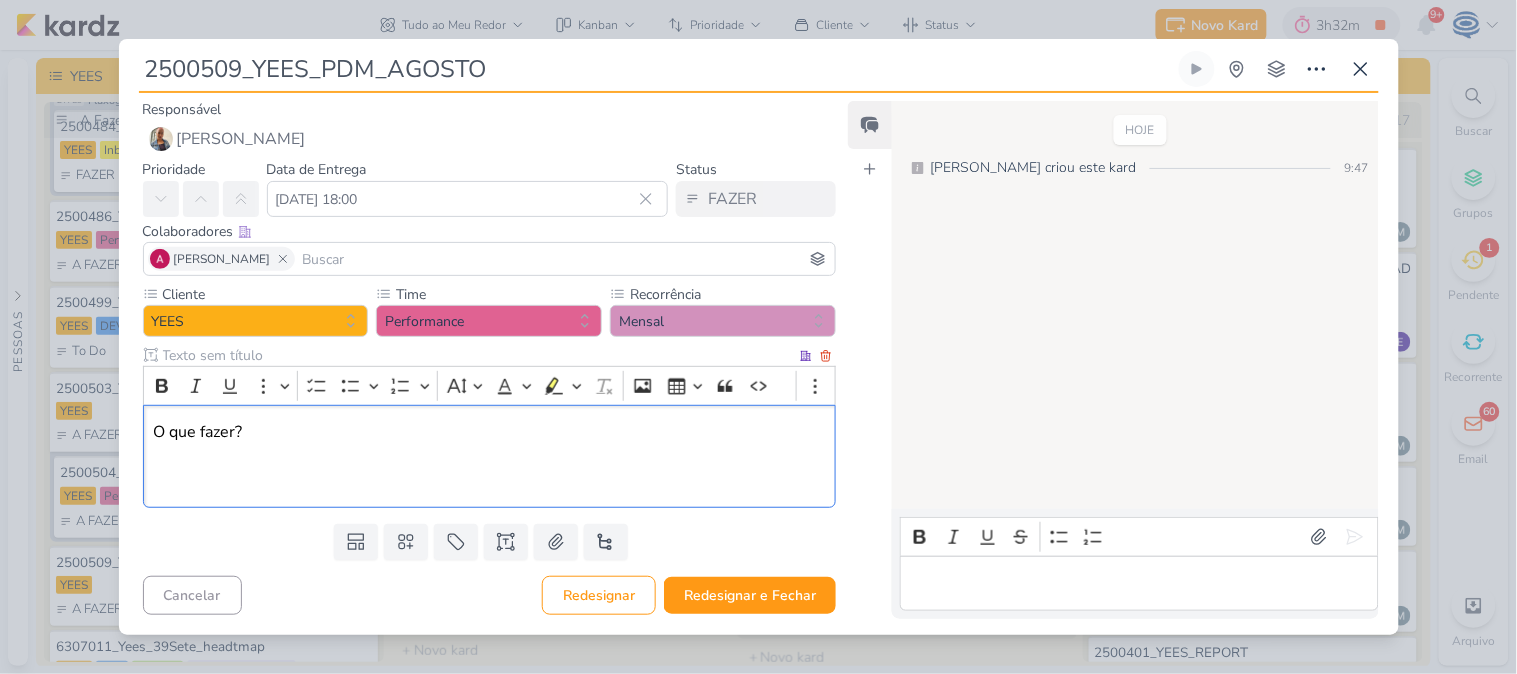 click on "Rich Text Editor Bold Italic Underline More To-do List Bulleted List Bulleted List Numbered List Numbered List Font Size Font Color Remove color Highlight Highlight Remove Format Insert image Insert table Block quote Code Show more items O que fazer?" at bounding box center (490, 436) 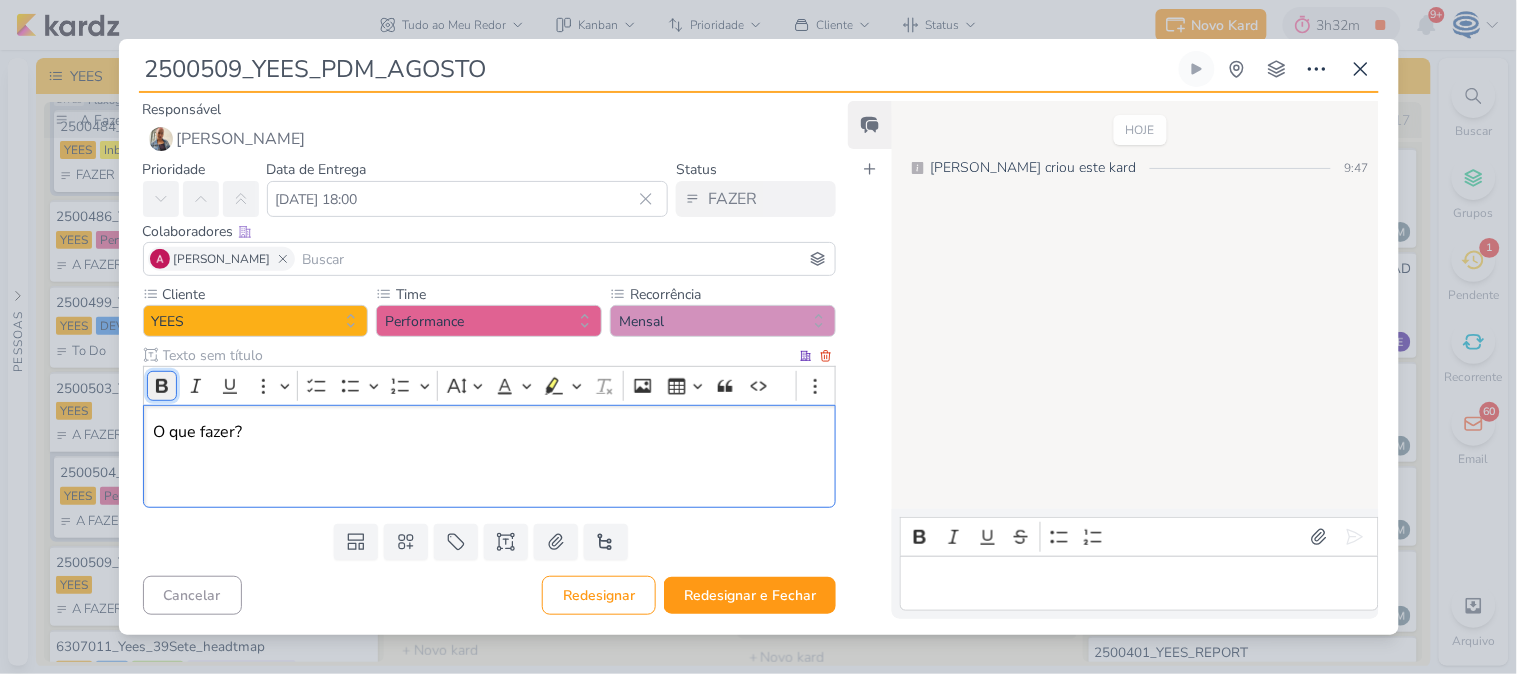 click 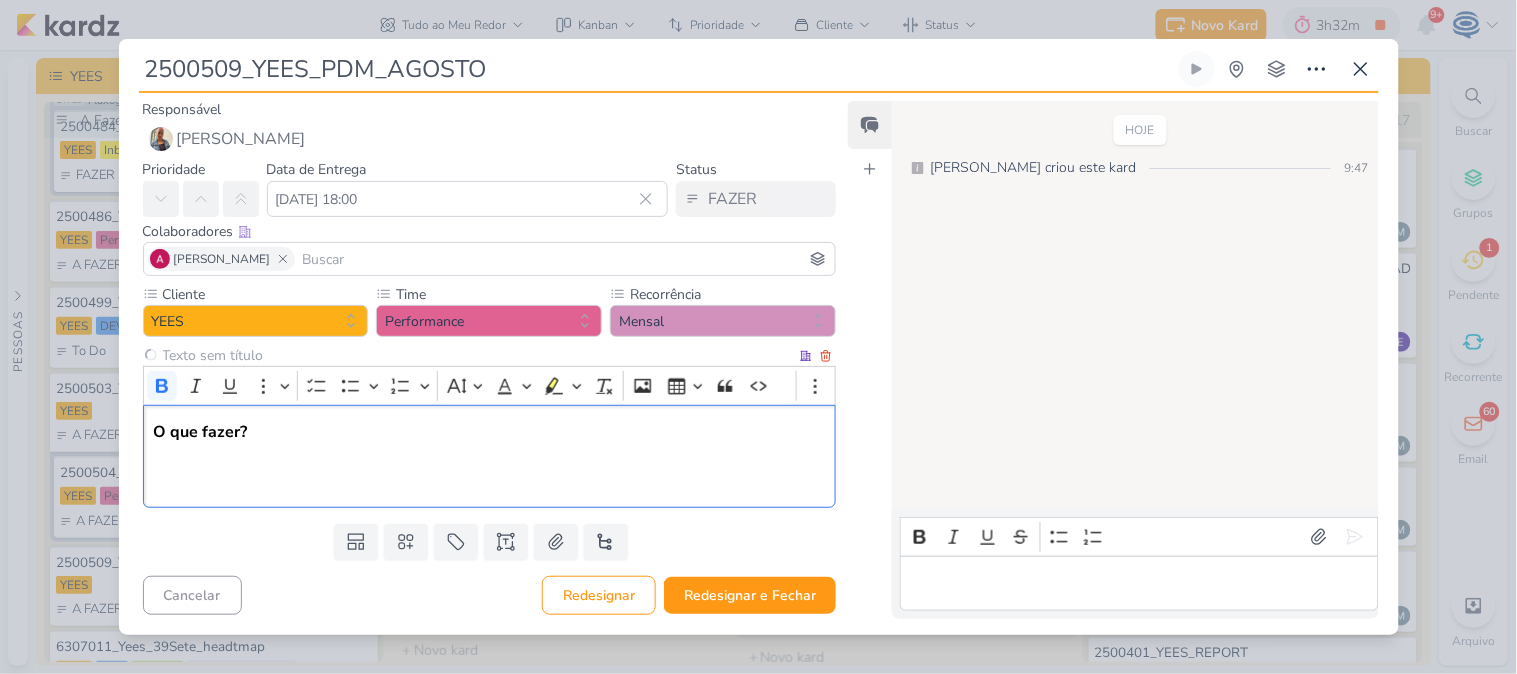 click on "O que fazer?" at bounding box center (489, 456) 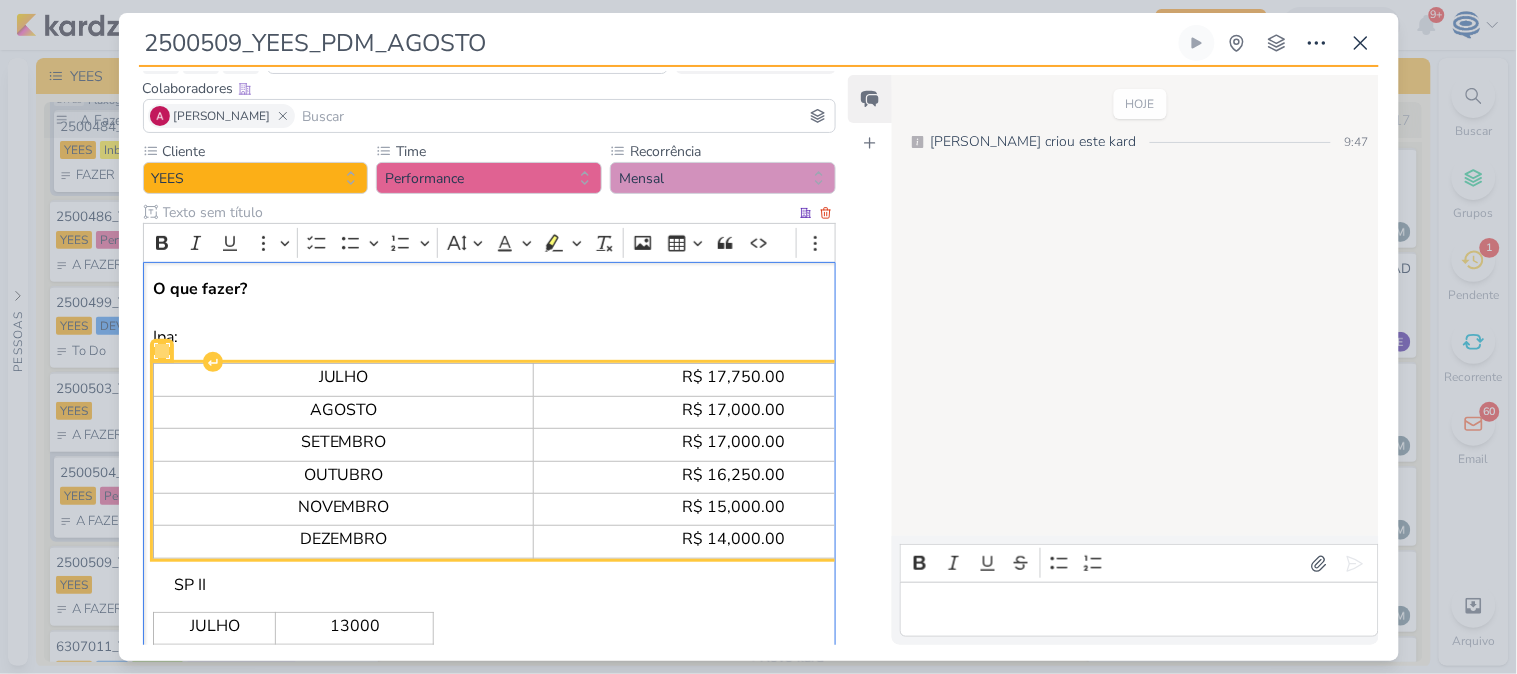 scroll, scrollTop: 0, scrollLeft: 0, axis: both 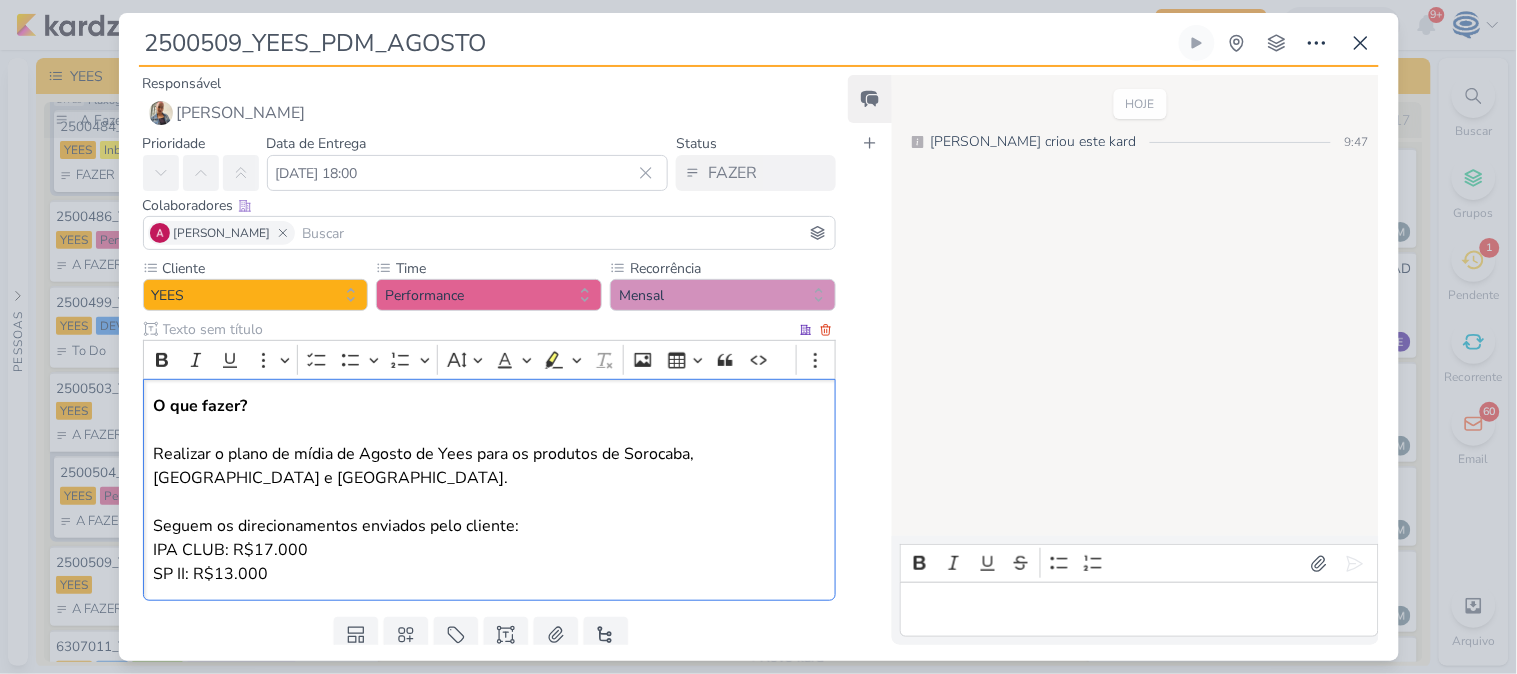 click on "O que fazer?  Realizar o plano de mídia de Agosto de Yees para os produtos de Sorocaba, [GEOGRAPHIC_DATA] e [GEOGRAPHIC_DATA].  Seguem os direcionamentos enviados pelo cliente:  IPA CLUB: R$17.000 SP II: R$13.000" at bounding box center (489, 490) 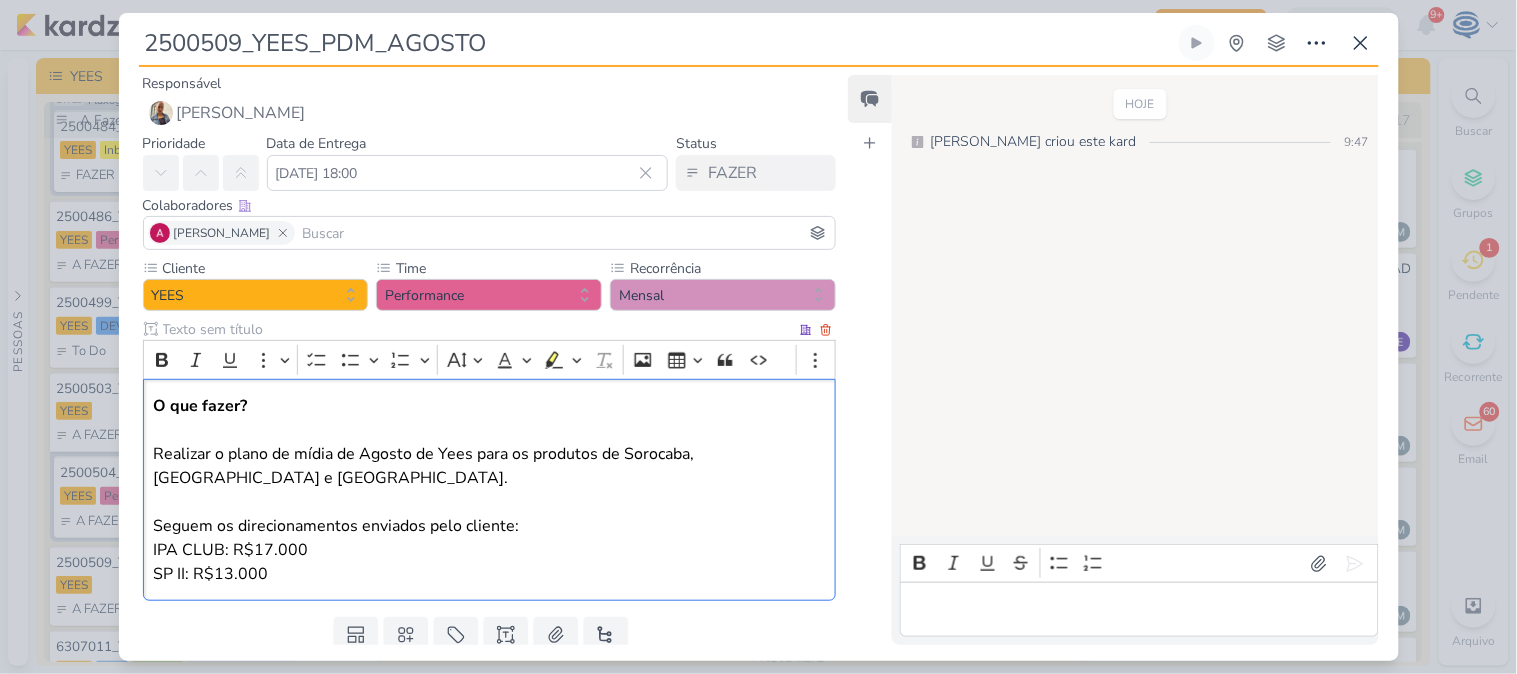 click on "O que fazer?  Realizar o plano de mídia de Agosto de Yees para os produtos de Sorocaba, [GEOGRAPHIC_DATA] e [GEOGRAPHIC_DATA].  Seguem os direcionamentos enviados pelo cliente:  IPA CLUB: R$17.000 SP II: R$13.000" at bounding box center (489, 490) 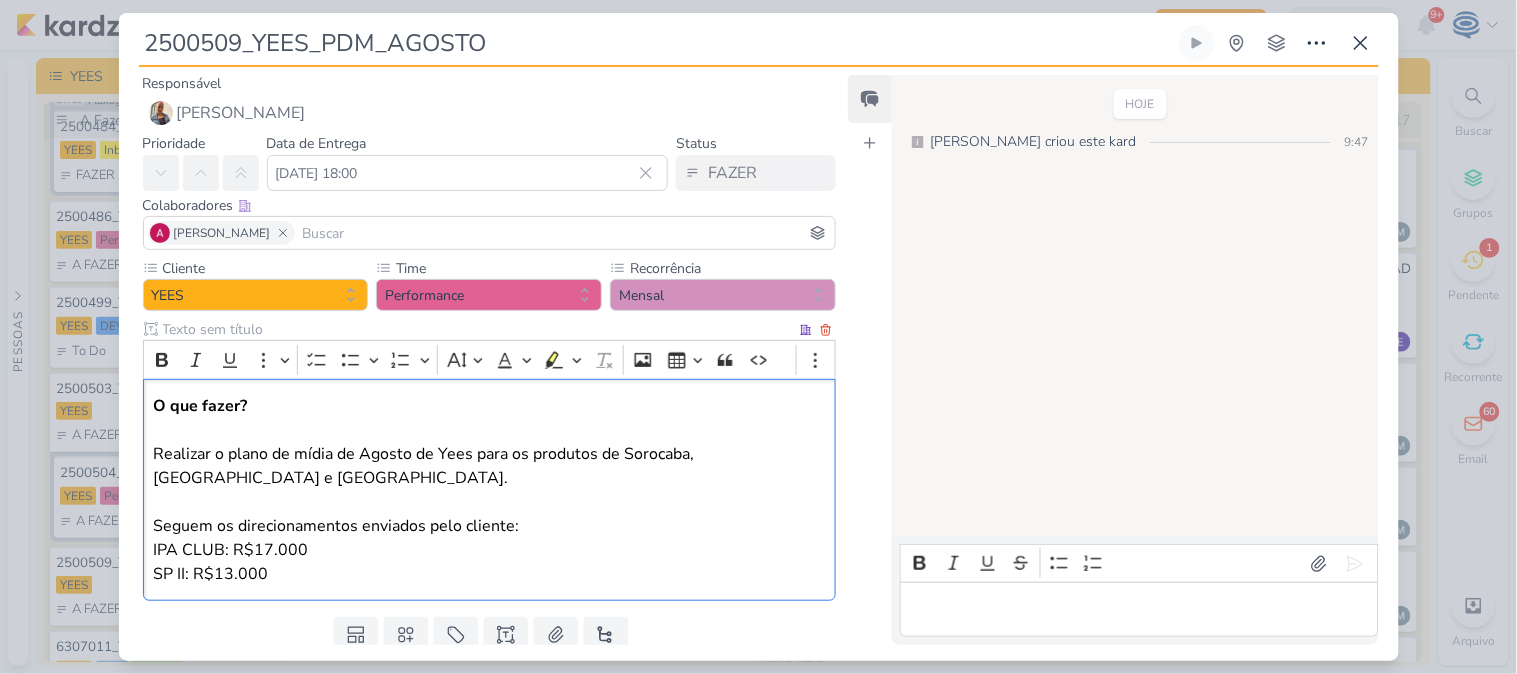 click on "O que fazer?  Realizar o plano de mídia de Agosto de Yees para os produtos de Sorocaba, [GEOGRAPHIC_DATA] e [GEOGRAPHIC_DATA].  Seguem os direcionamentos enviados pelo cliente:  IPA CLUB: R$17.000 SP II: R$13.000" at bounding box center [489, 490] 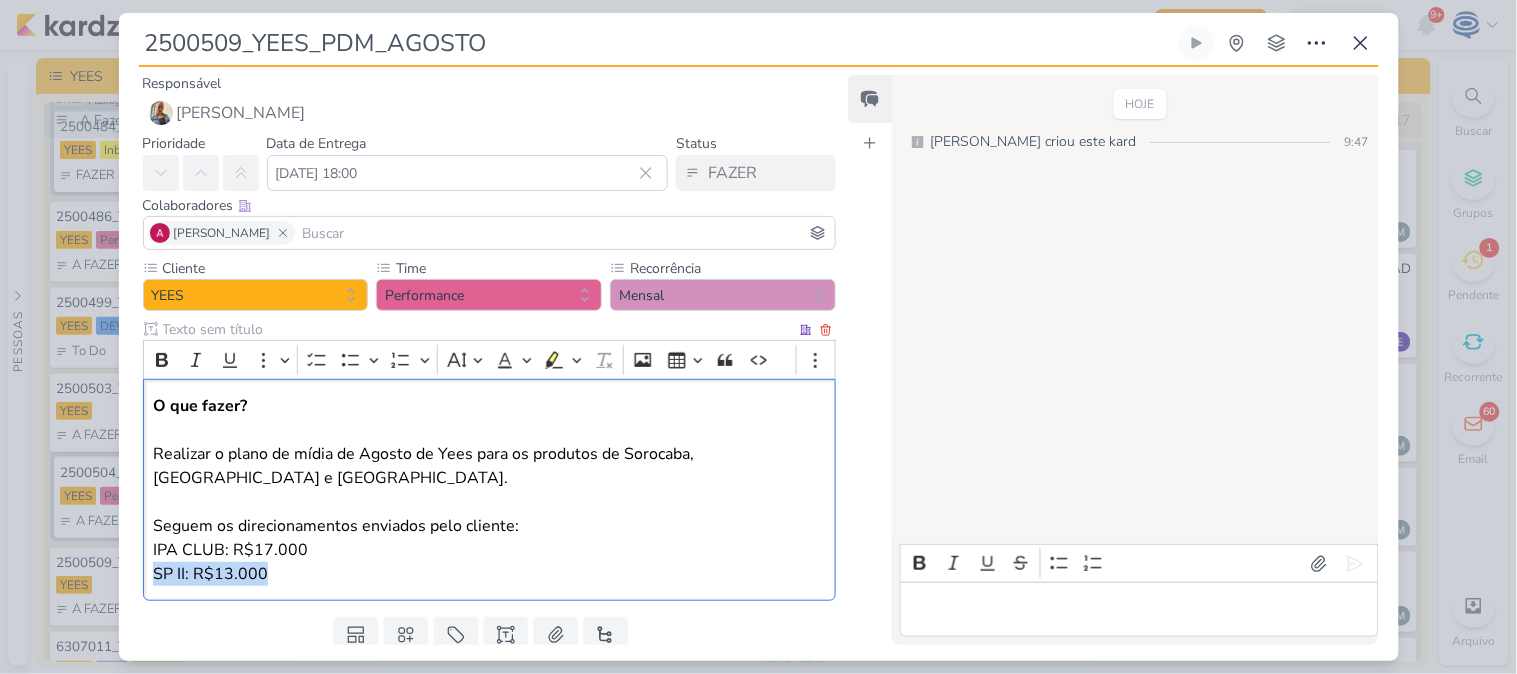 click on "O que fazer?  Realizar o plano de mídia de Agosto de Yees para os produtos de Sorocaba, [GEOGRAPHIC_DATA] e [GEOGRAPHIC_DATA].  Seguem os direcionamentos enviados pelo cliente:  IPA CLUB: R$17.000 SP II: R$13.000" at bounding box center [489, 490] 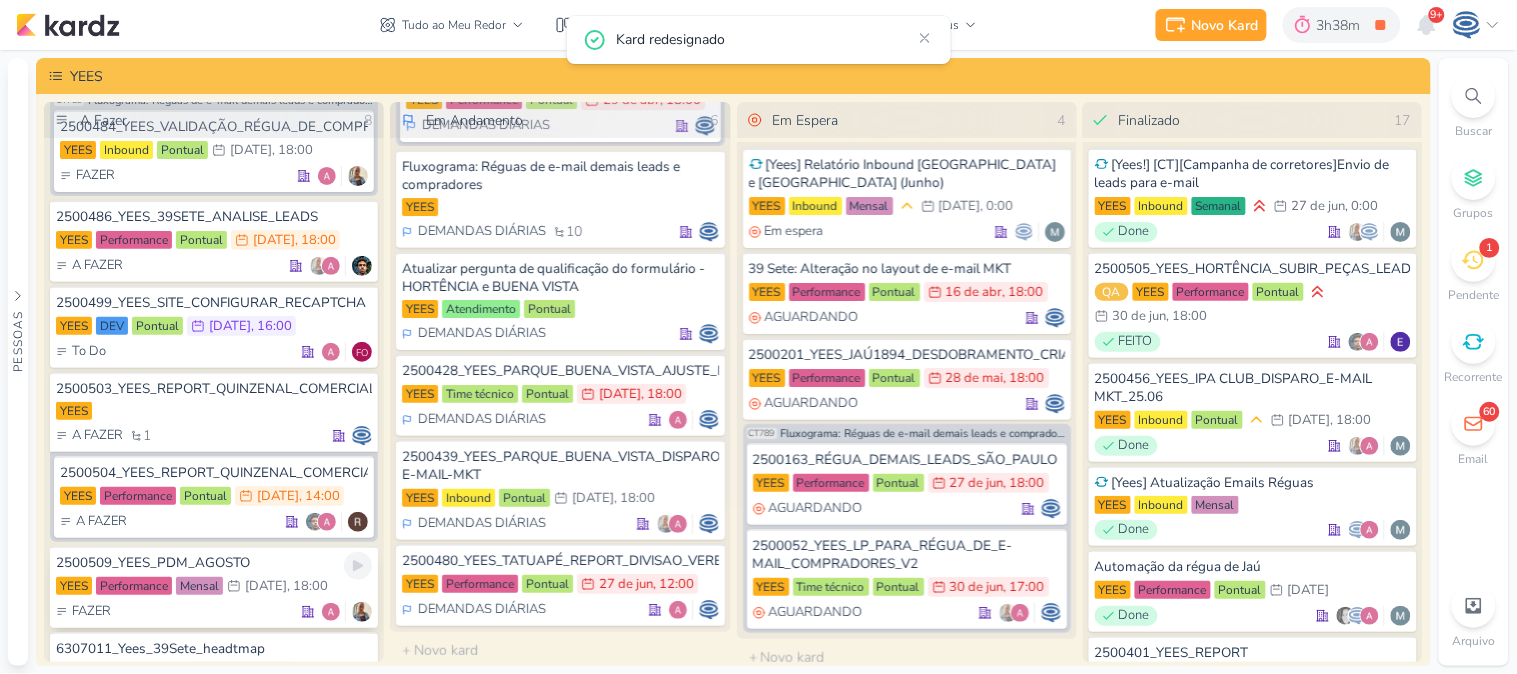 click on "FAZER" at bounding box center (214, 612) 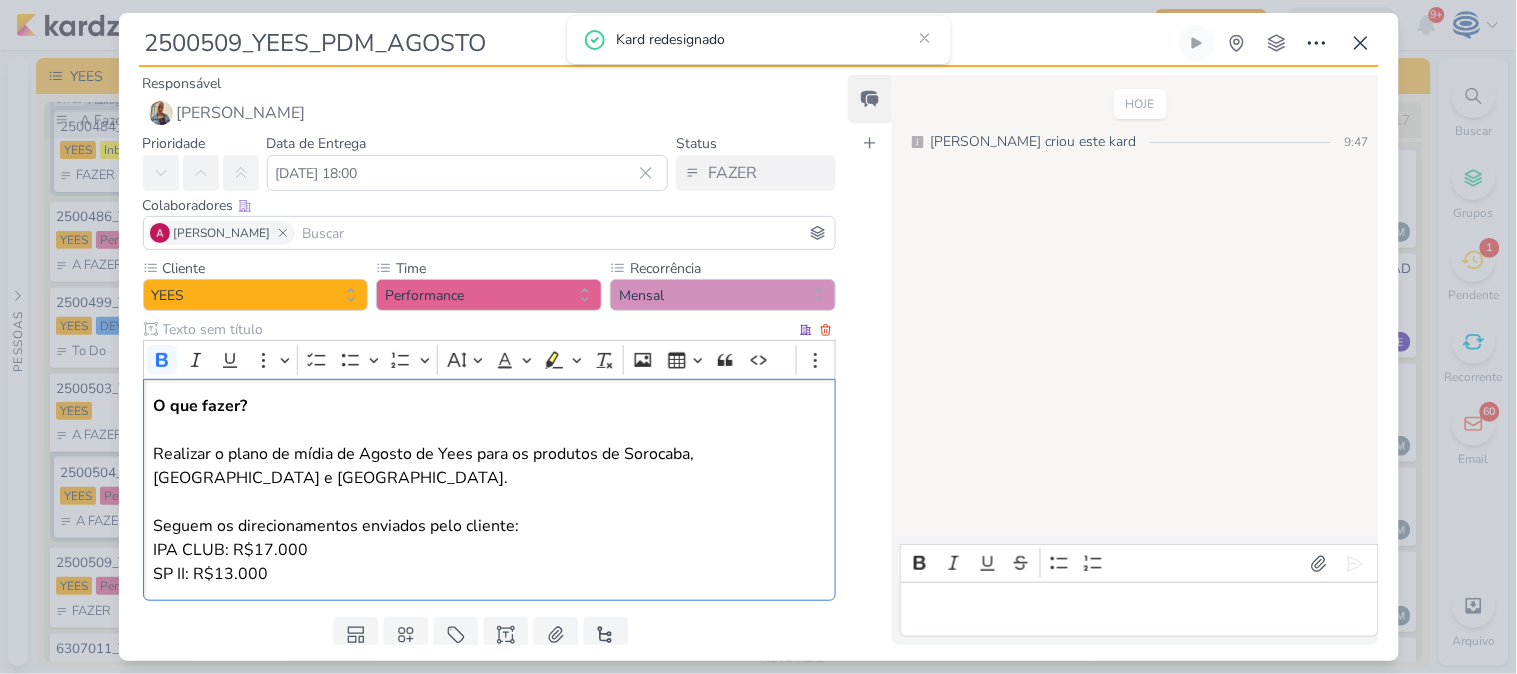 click on "O que fazer?  Realizar o plano de mídia de Agosto de Yees para os produtos de Sorocaba, [GEOGRAPHIC_DATA] e [GEOGRAPHIC_DATA].  Seguem os direcionamentos enviados pelo cliente:  IPA CLUB: R$17.000 SP II: R$13.000" at bounding box center (489, 490) 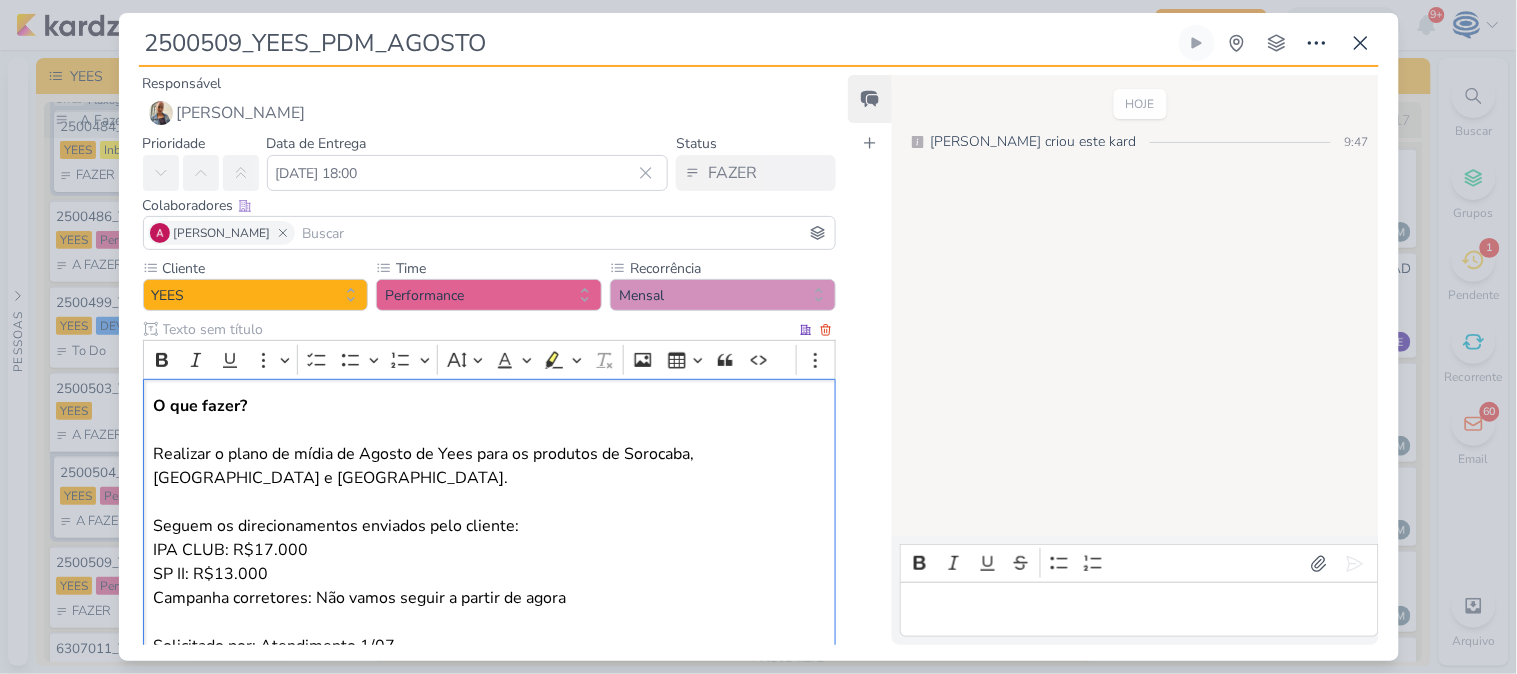 scroll, scrollTop: 140, scrollLeft: 0, axis: vertical 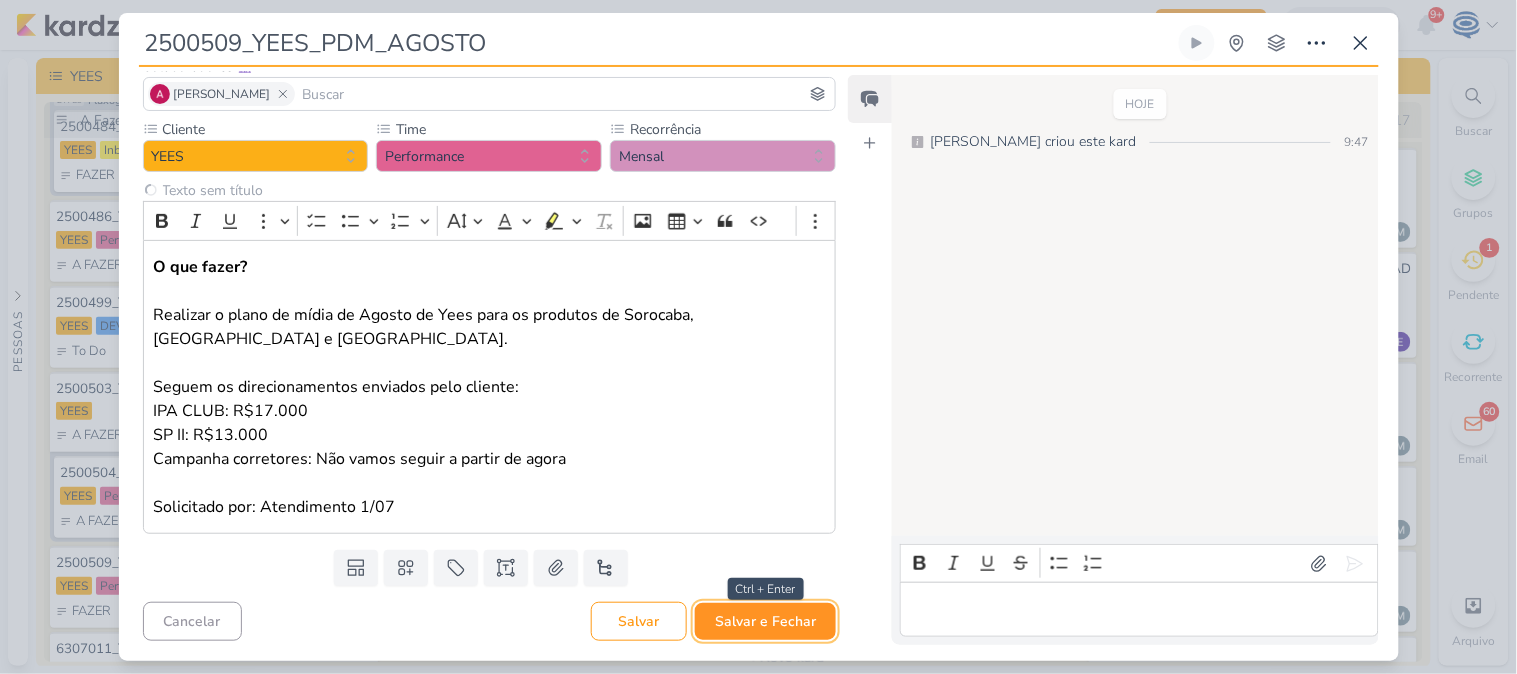 click on "Salvar e Fechar" at bounding box center [765, 621] 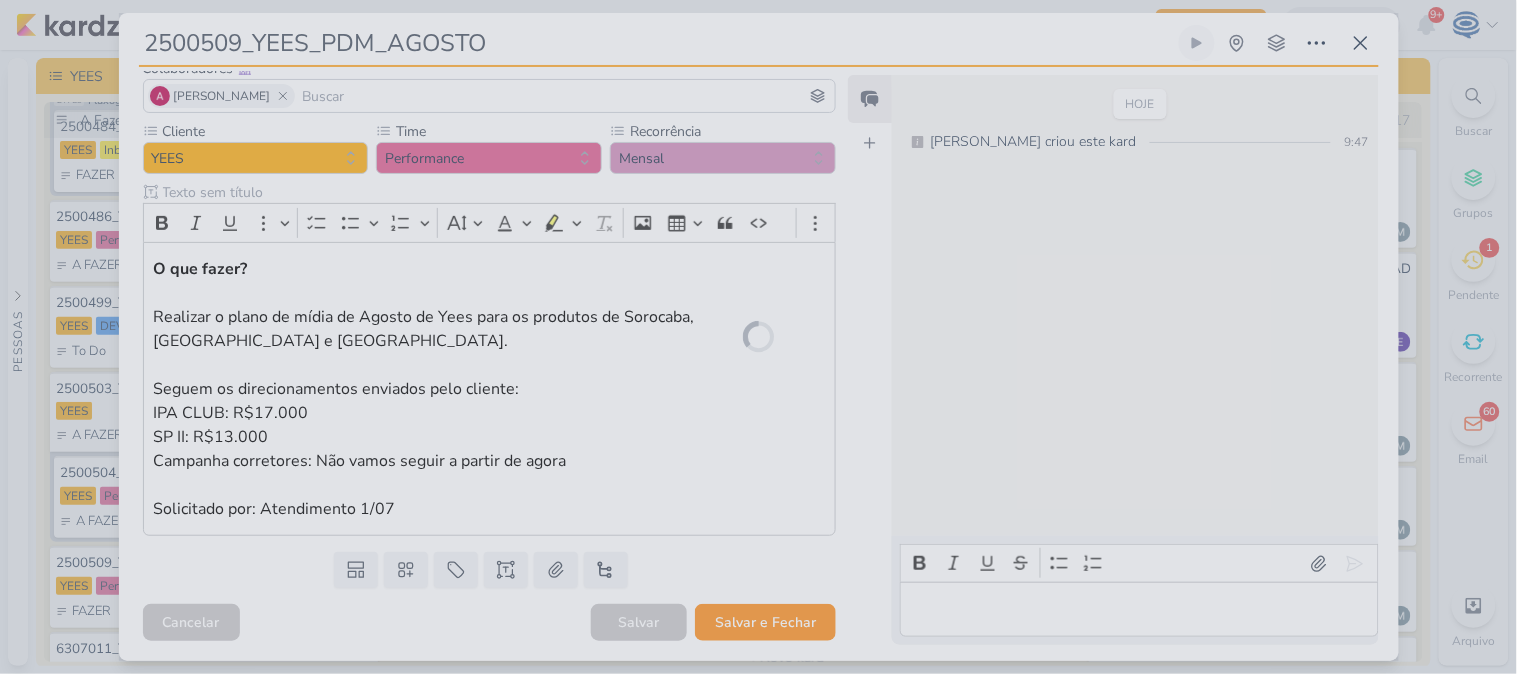 scroll, scrollTop: 137, scrollLeft: 0, axis: vertical 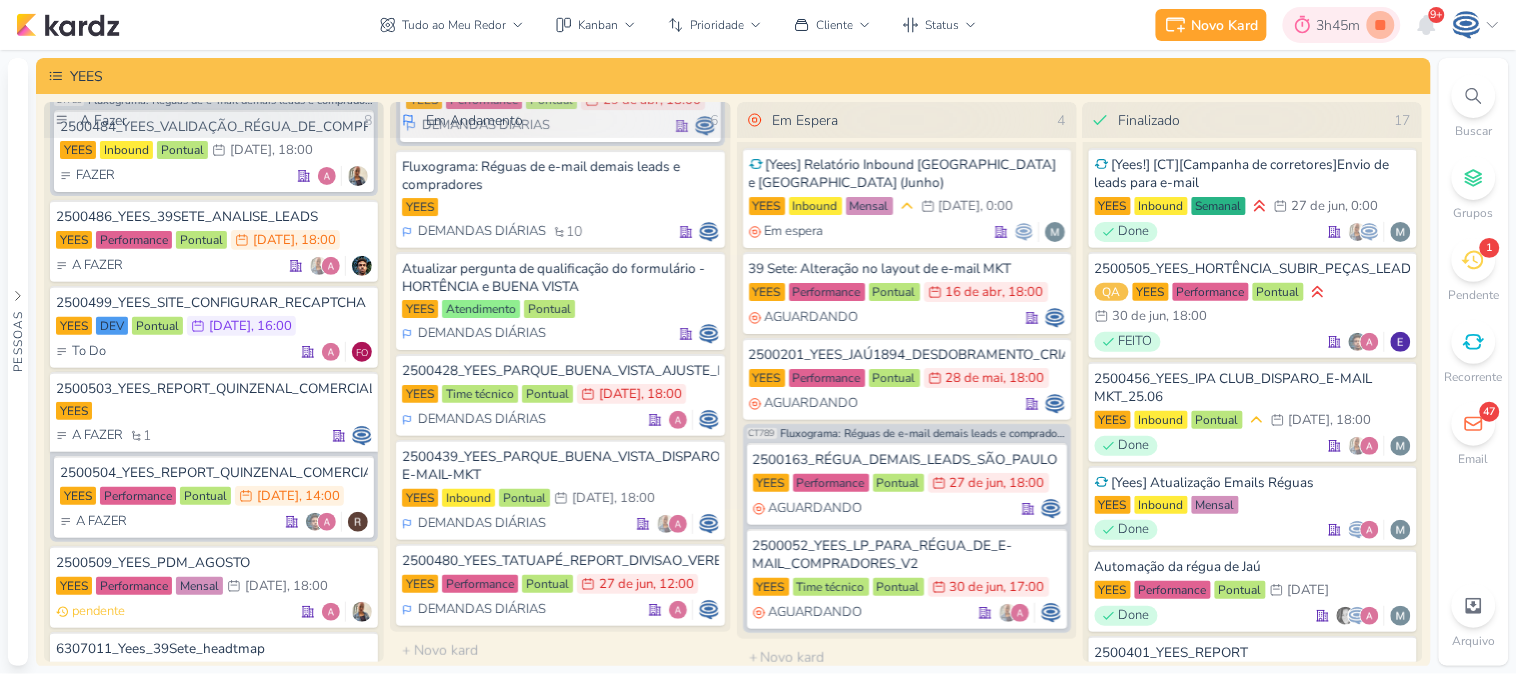 click 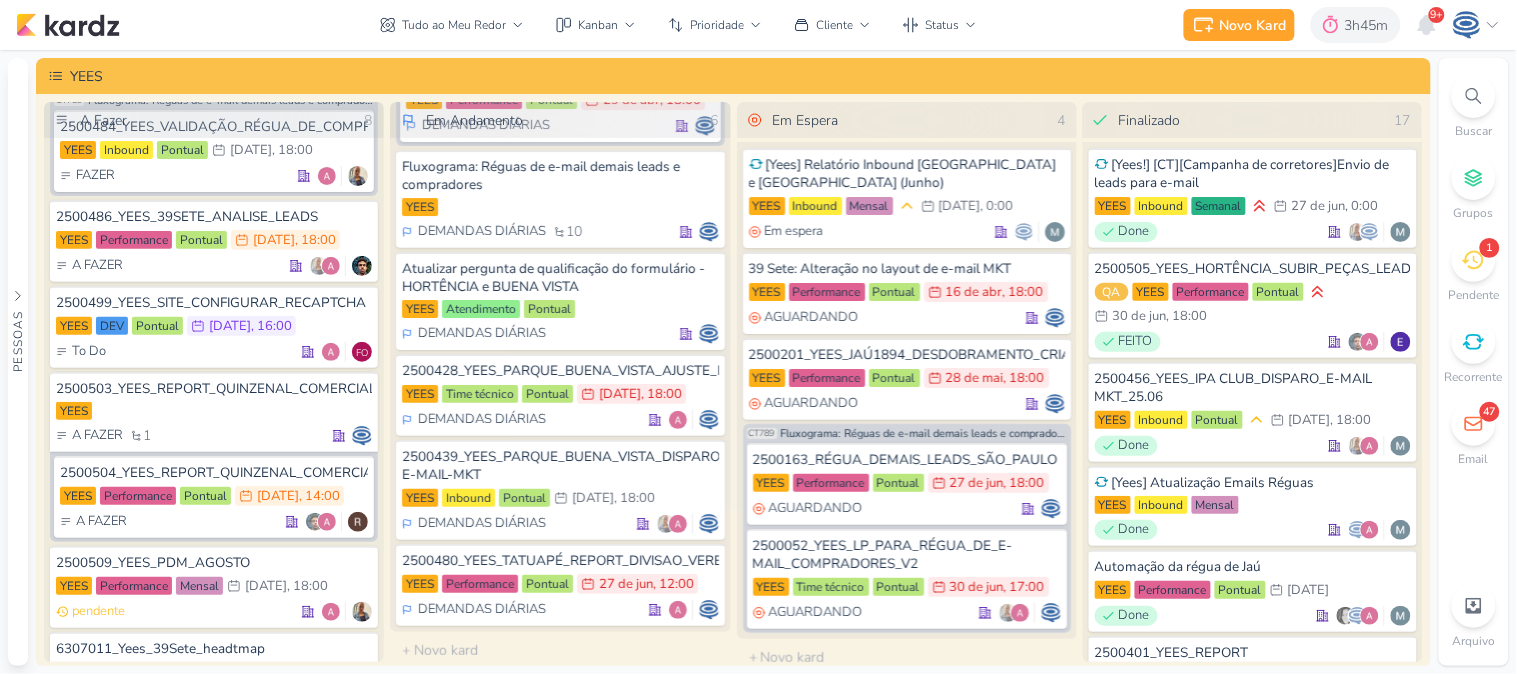 click 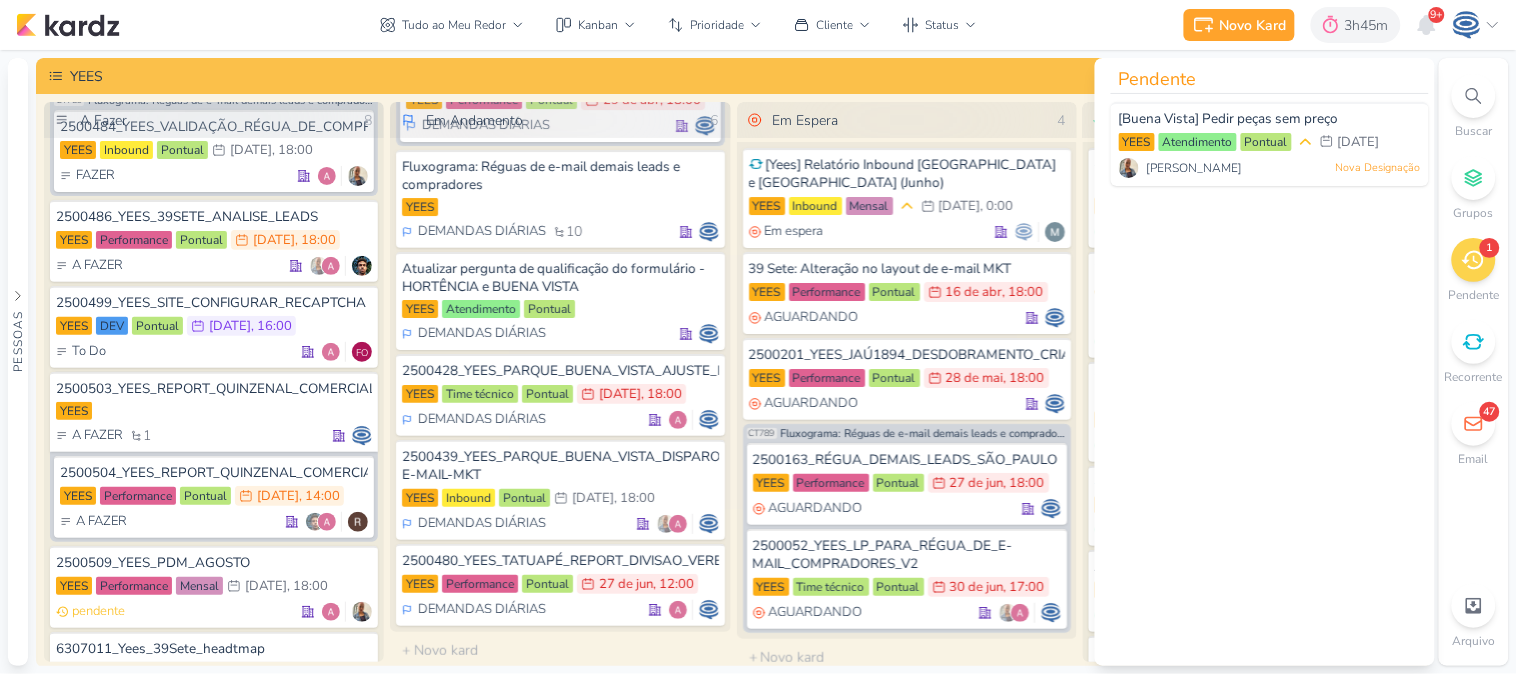 click 